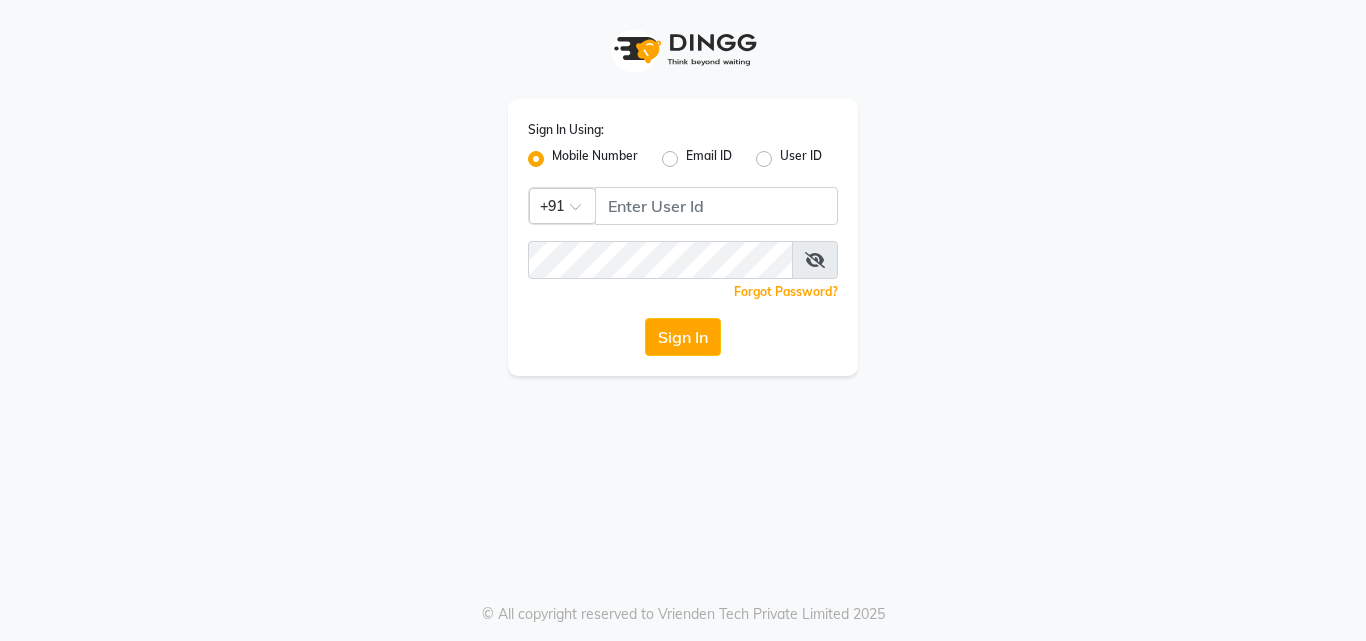 scroll, scrollTop: 0, scrollLeft: 0, axis: both 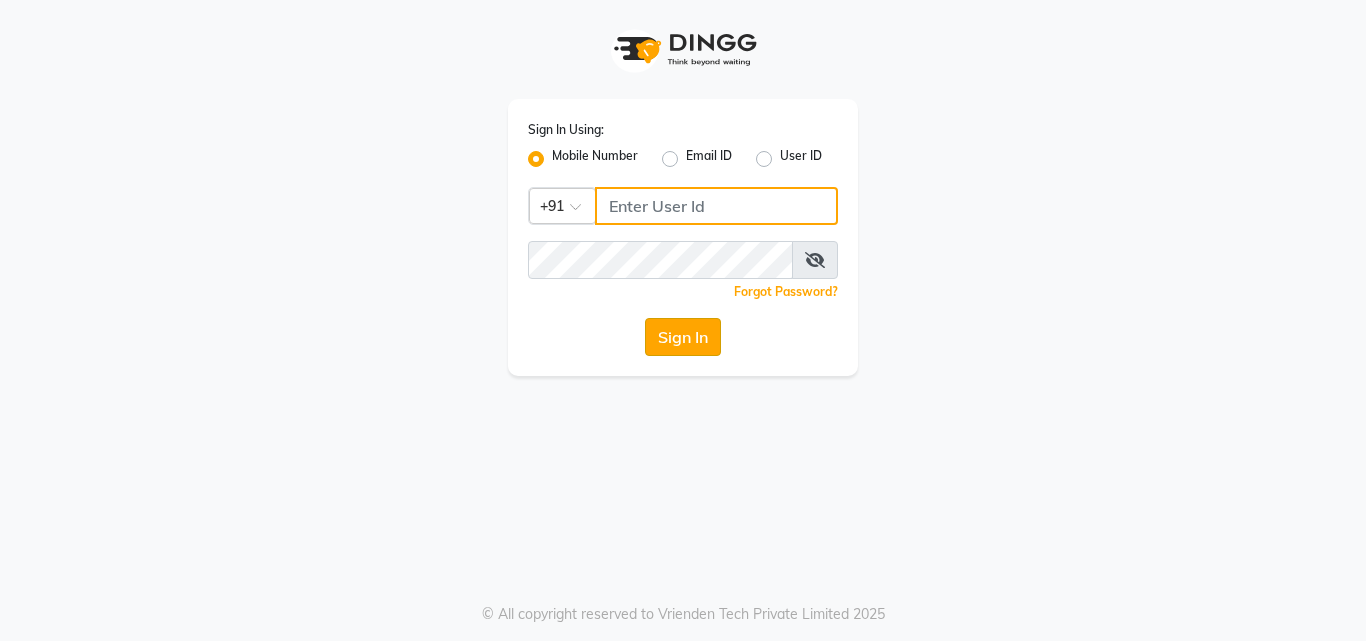 type on "[PHONE]" 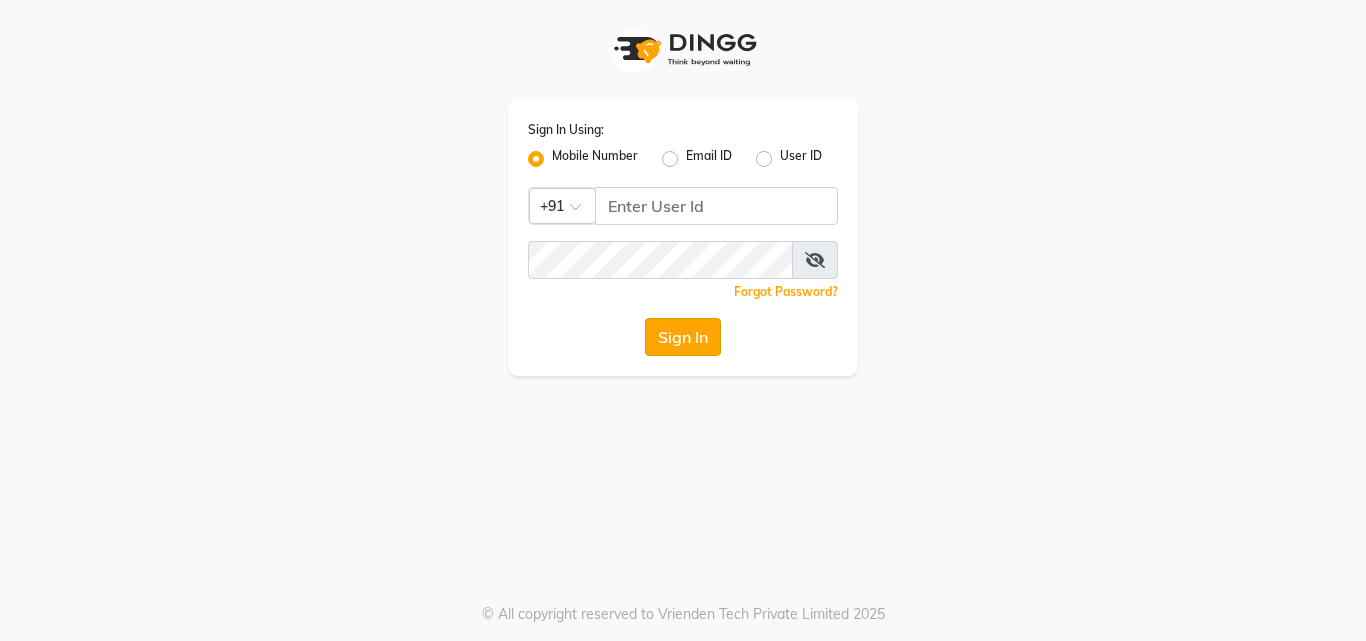 click on "Sign In" 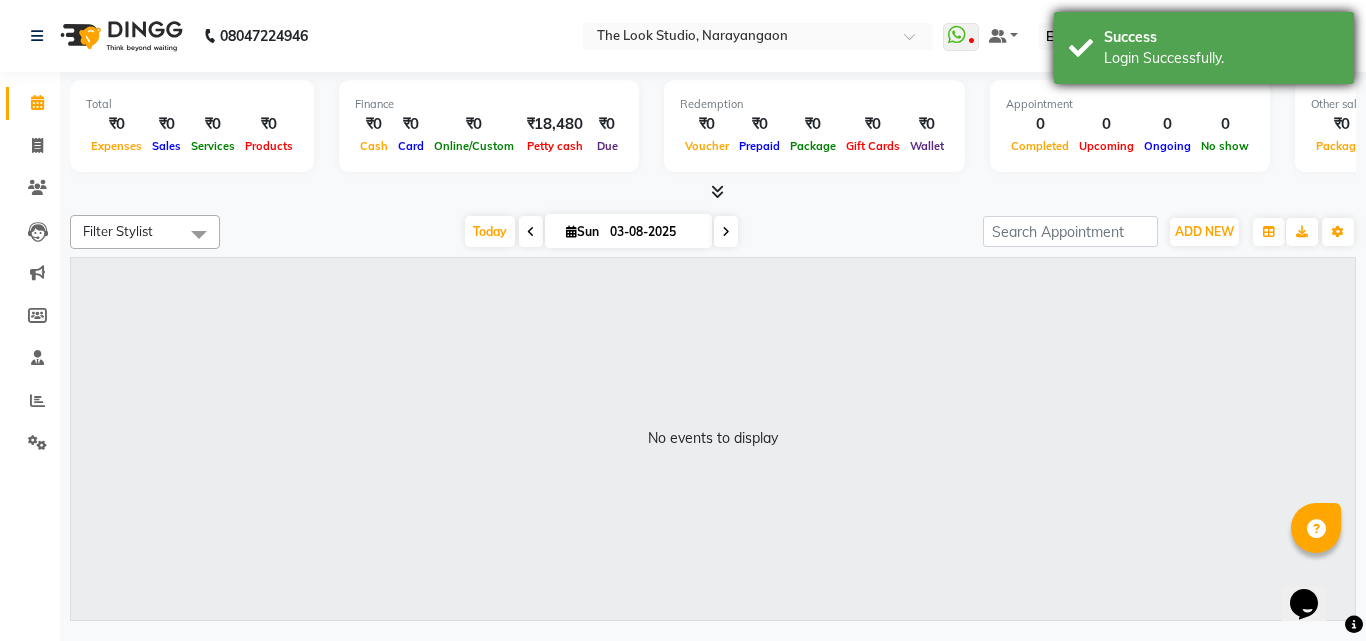 scroll, scrollTop: 0, scrollLeft: 0, axis: both 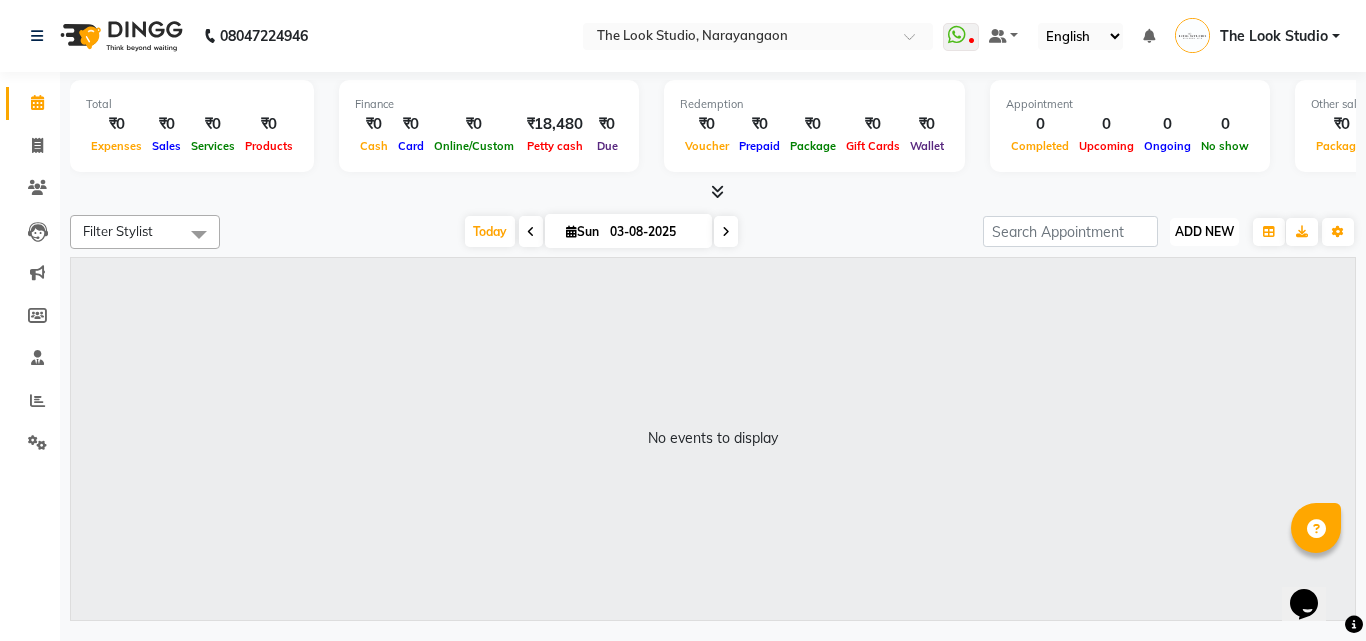 click on "ADD NEW" at bounding box center [1204, 231] 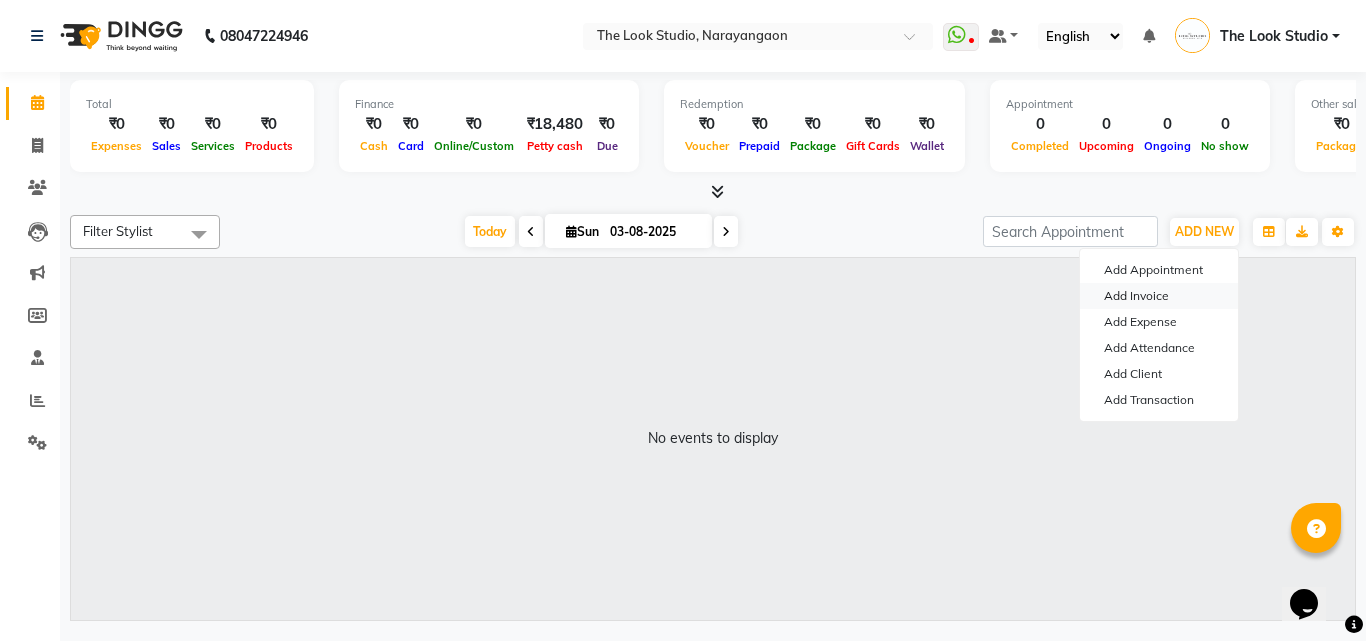 click on "Add Invoice" at bounding box center [1159, 296] 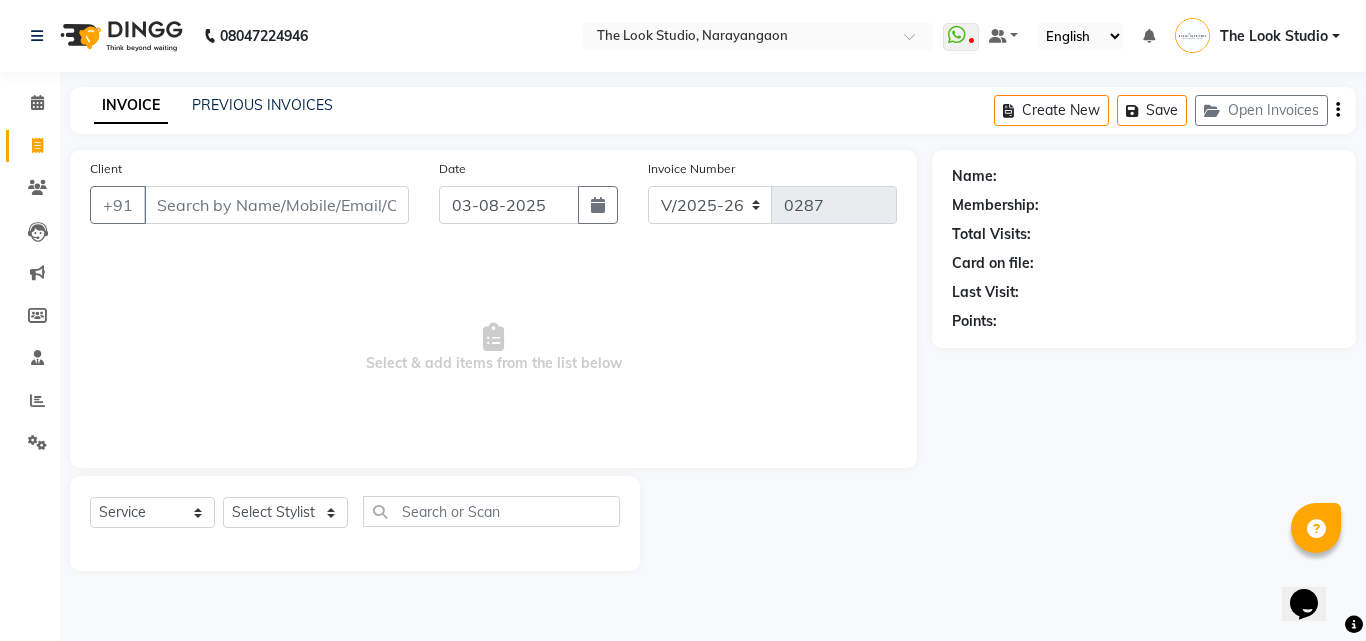 click on "Client" at bounding box center [276, 205] 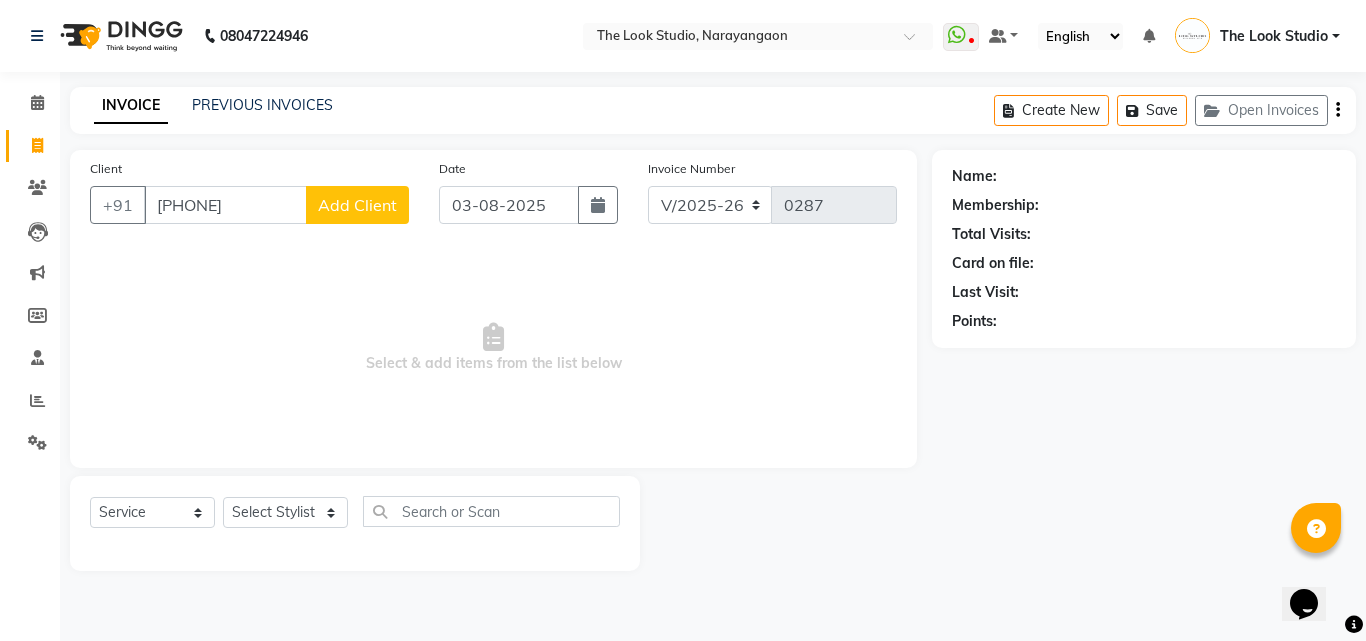 type on "[PHONE]" 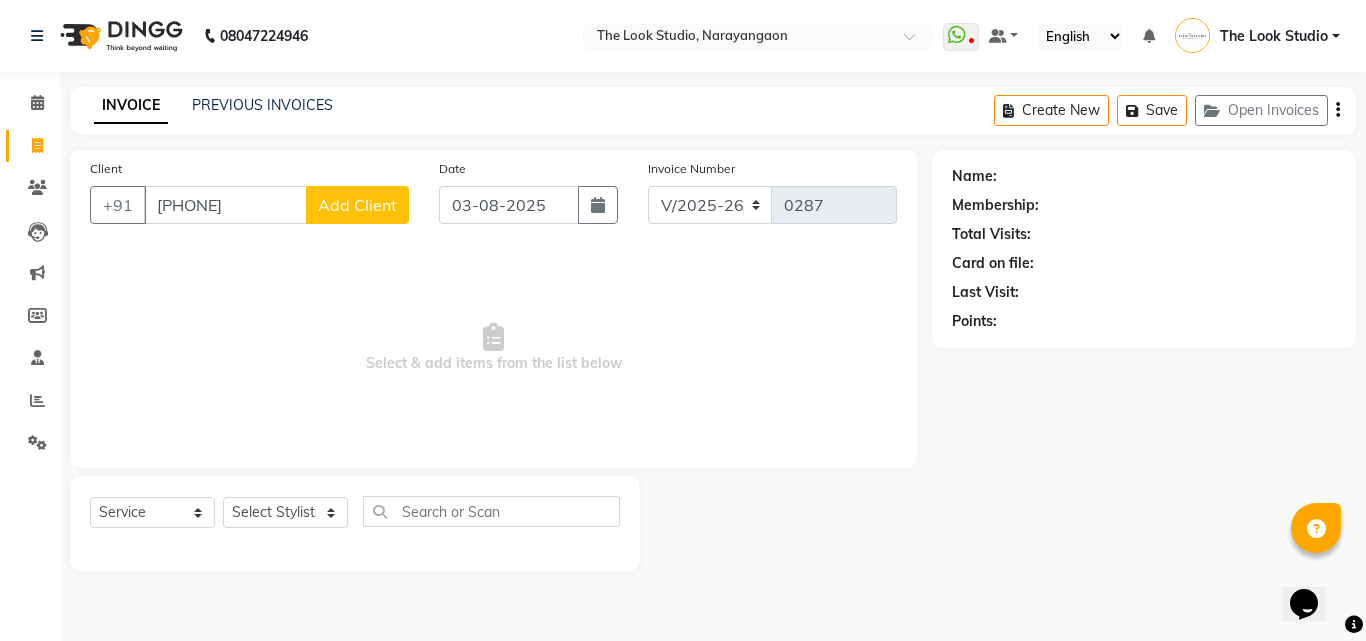 select on "22" 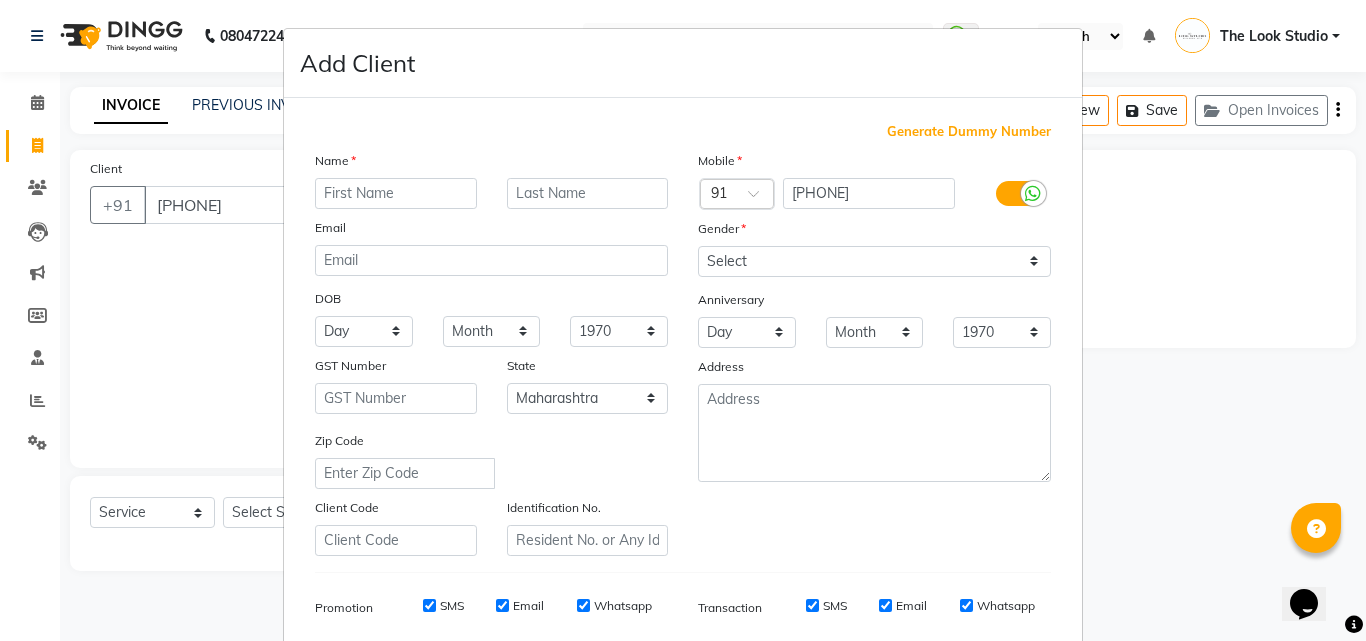 click at bounding box center [396, 193] 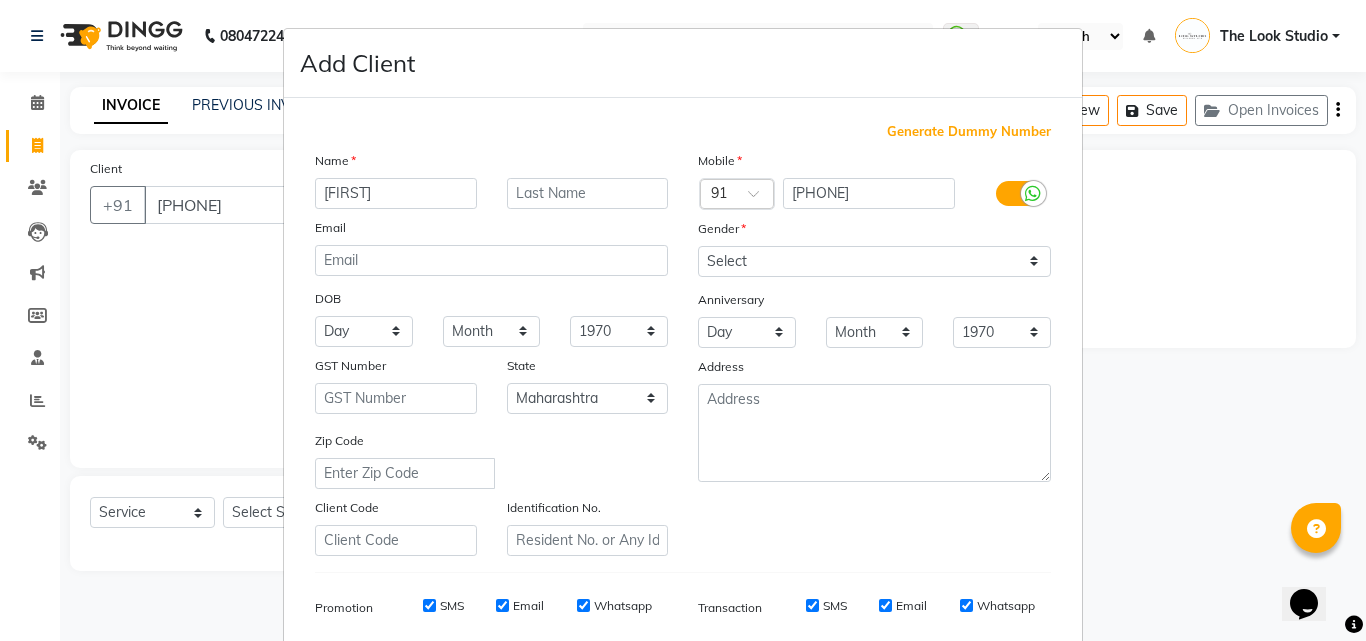 type on "[FIRST]" 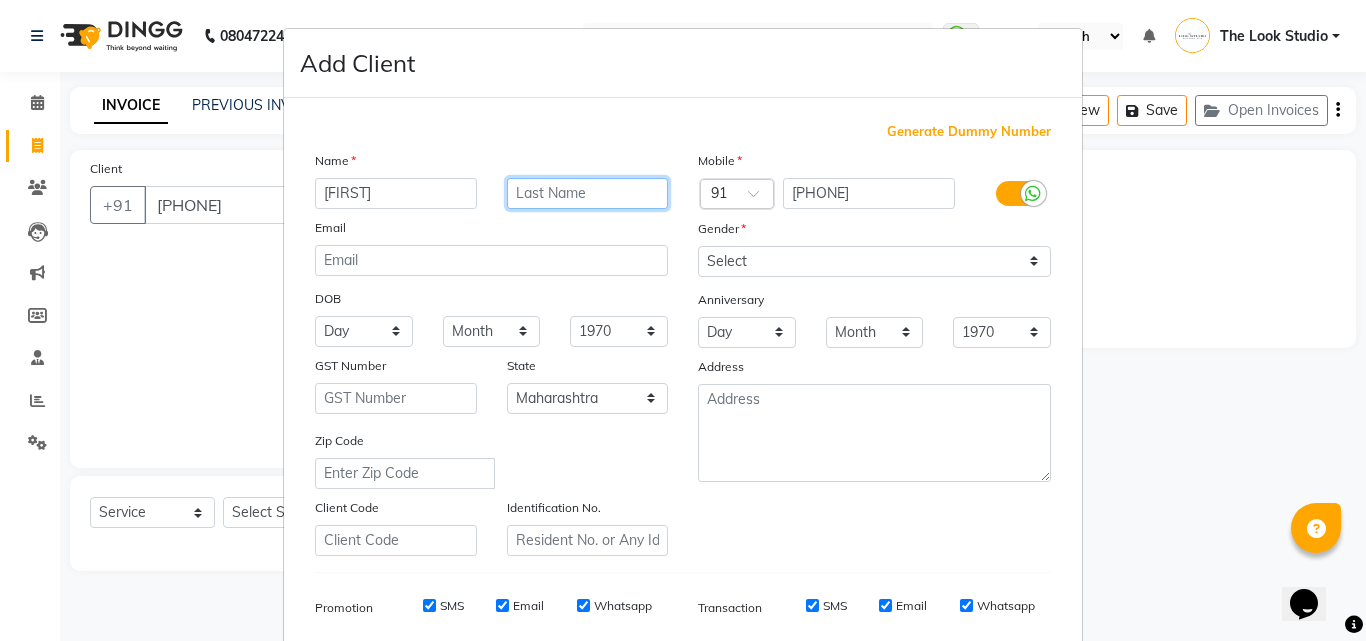 click at bounding box center (588, 193) 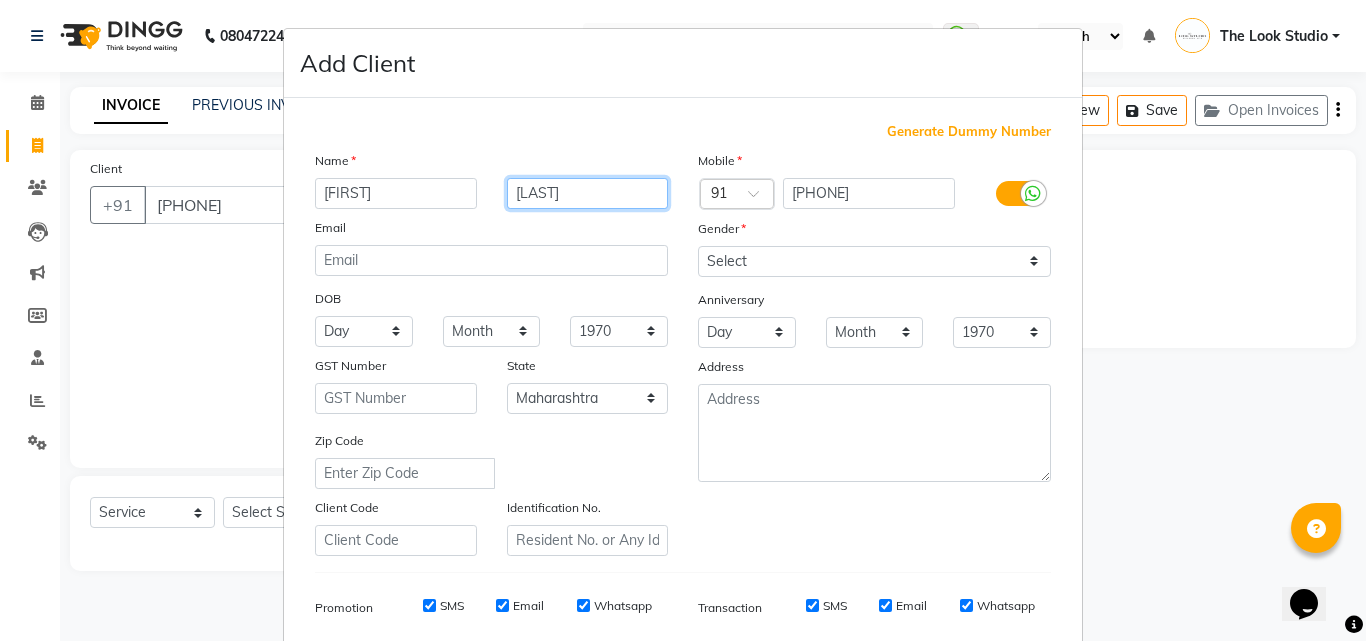 type on "[LAST]" 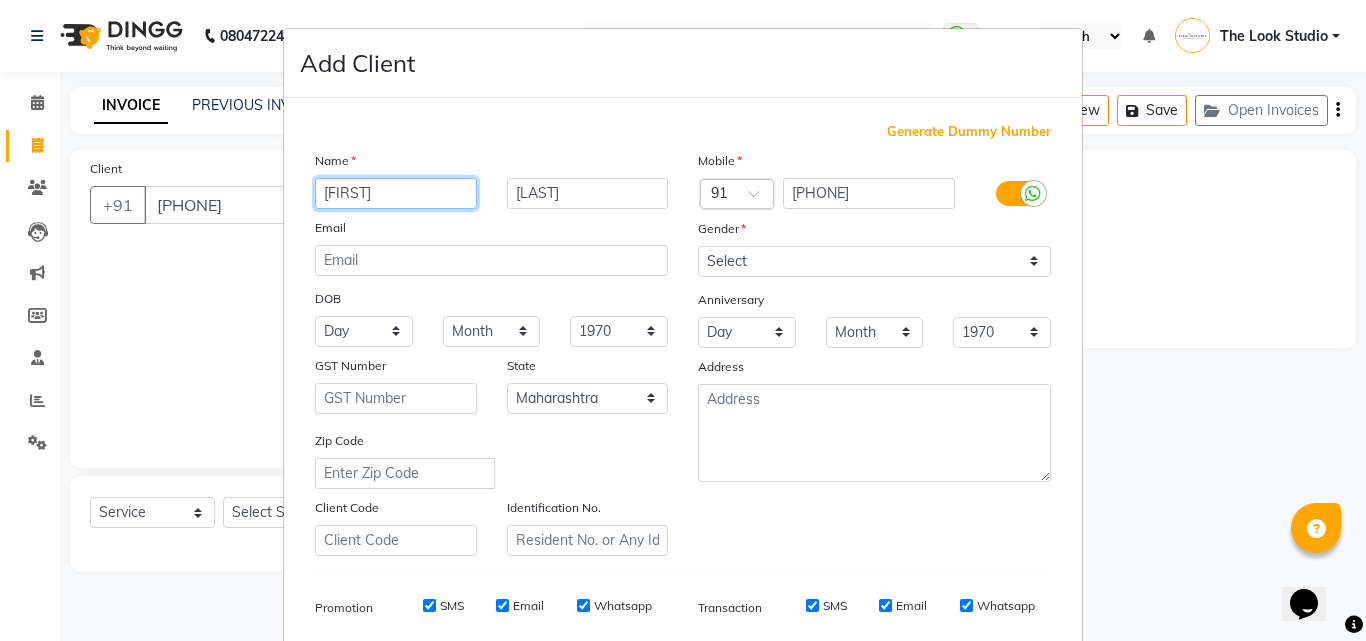click on "[FIRST]" at bounding box center [396, 193] 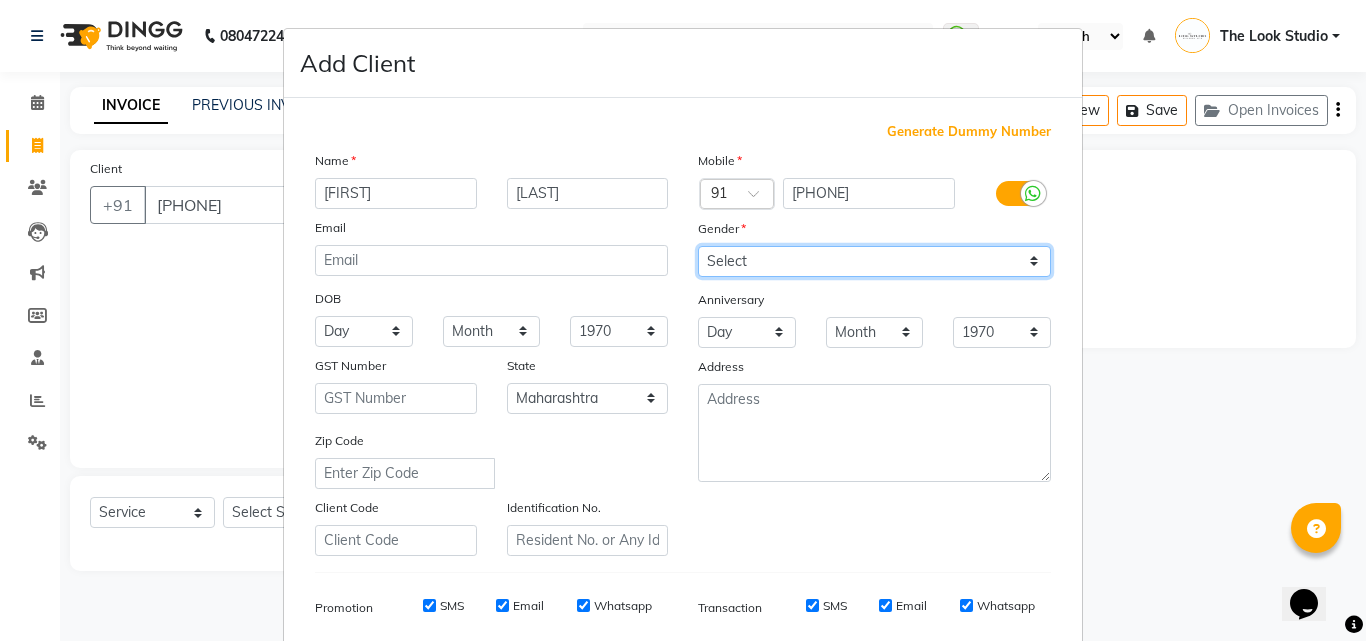 click on "Select Male Female Other Prefer Not To Say" at bounding box center (874, 261) 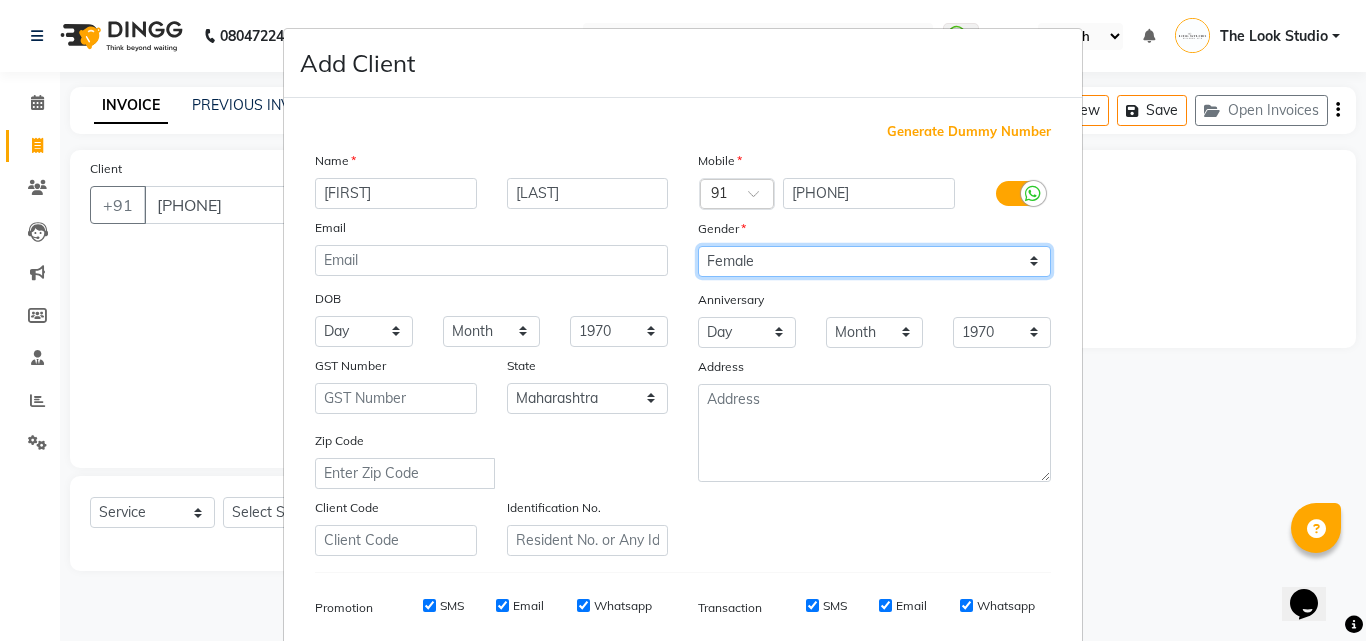 click on "Select Male Female Other Prefer Not To Say" at bounding box center (874, 261) 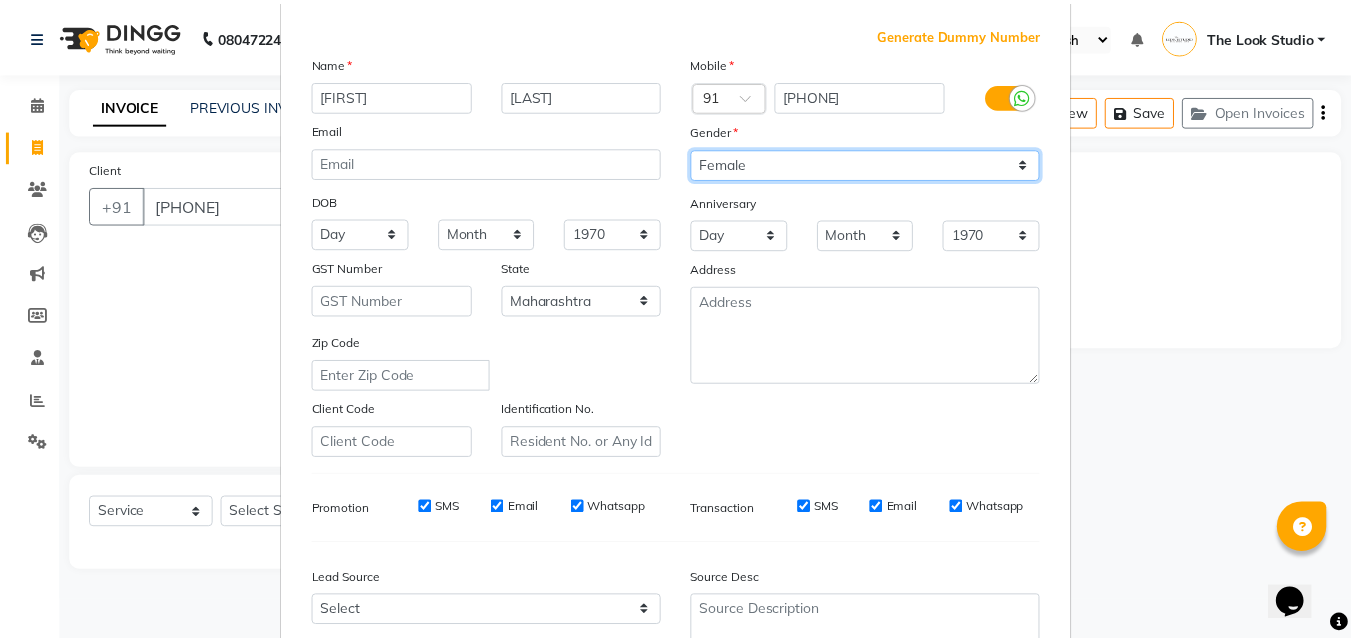 scroll, scrollTop: 282, scrollLeft: 0, axis: vertical 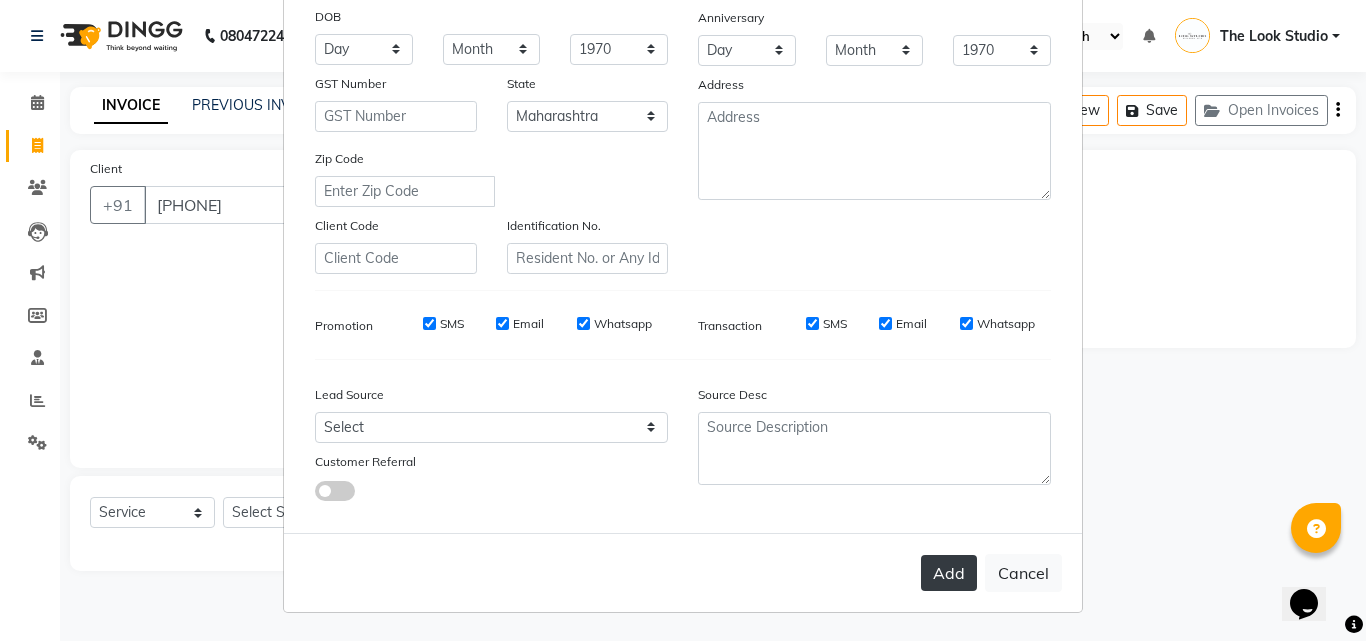 click on "Add" at bounding box center [949, 573] 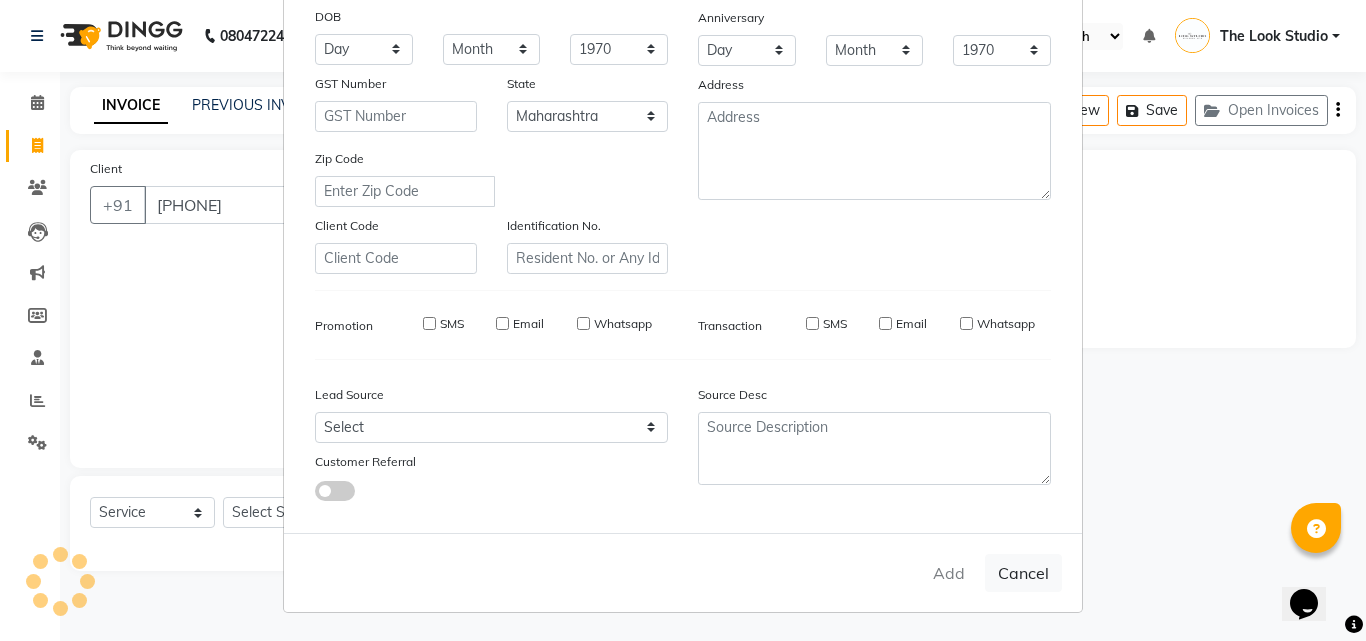 type 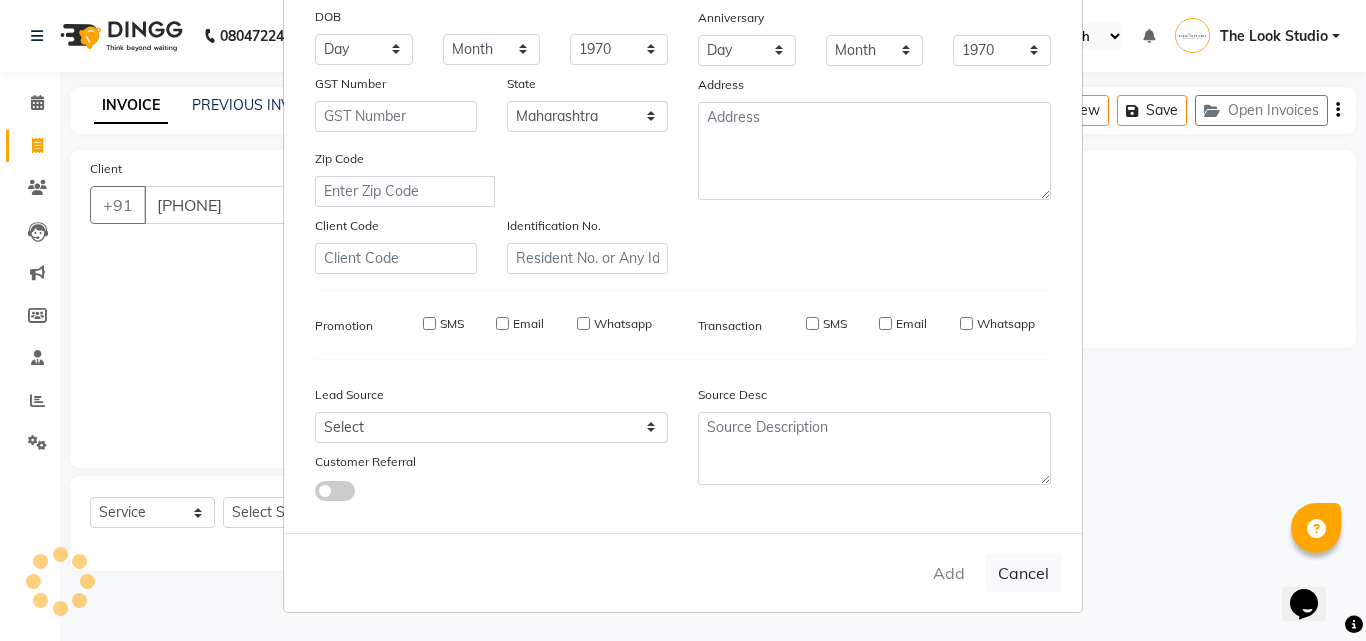 type 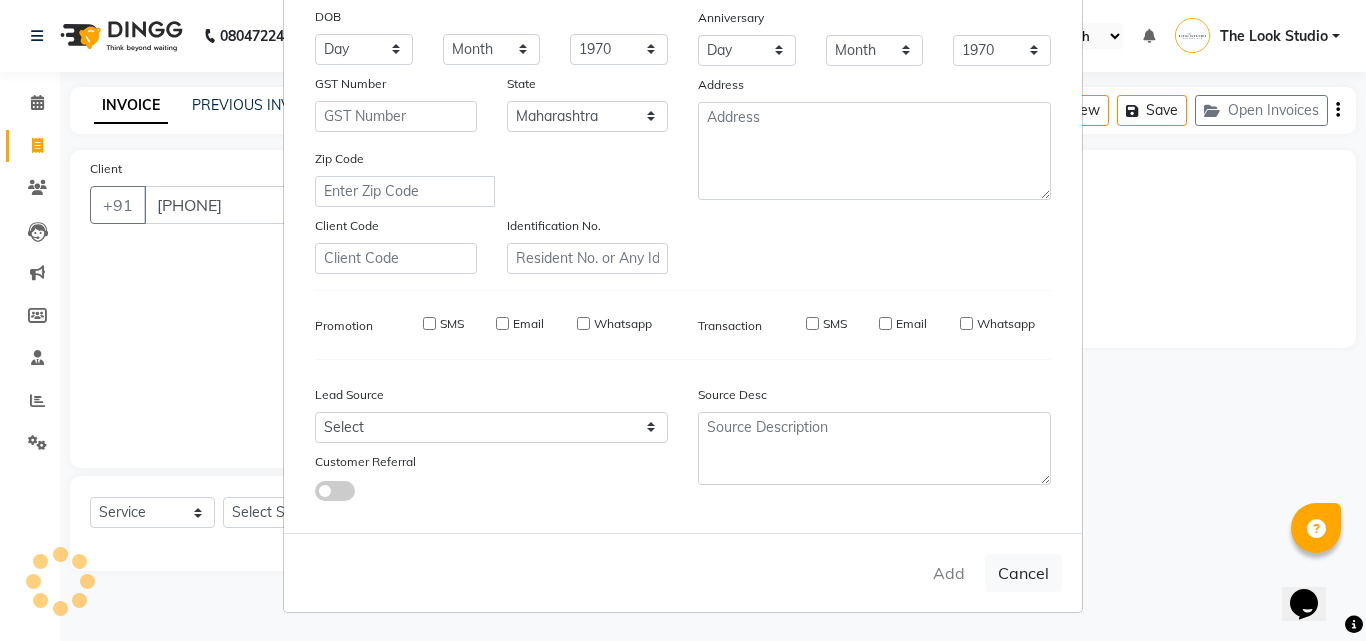 select 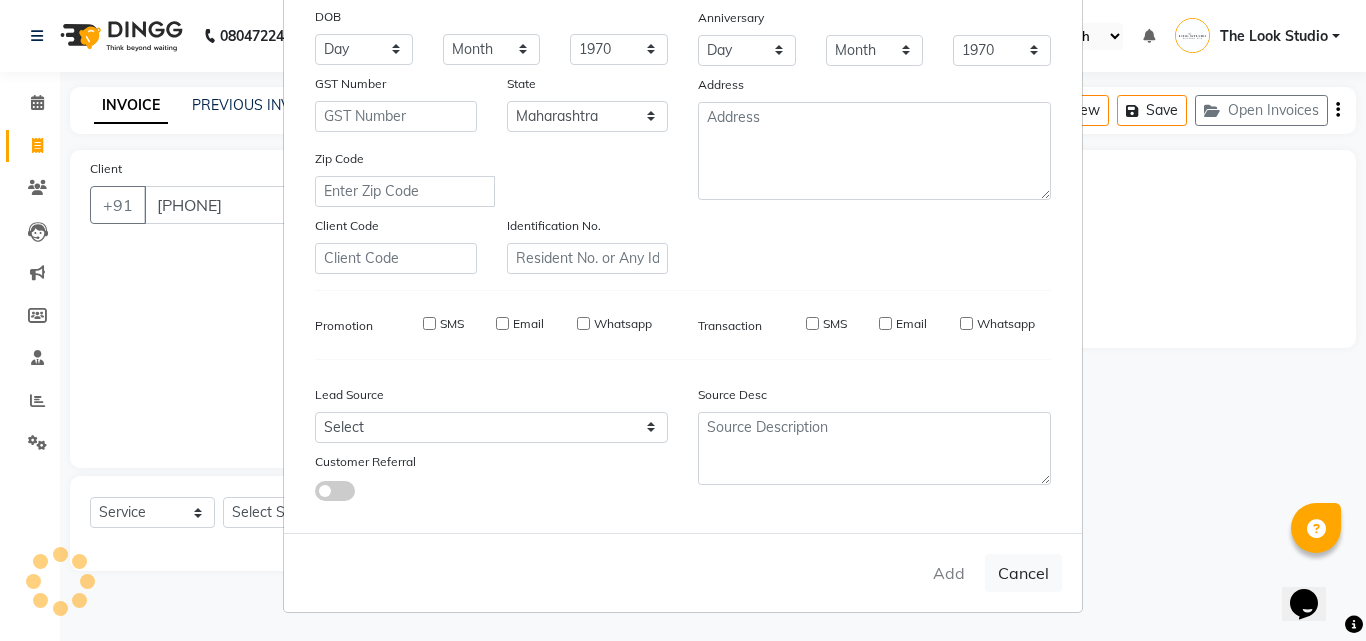 select on "null" 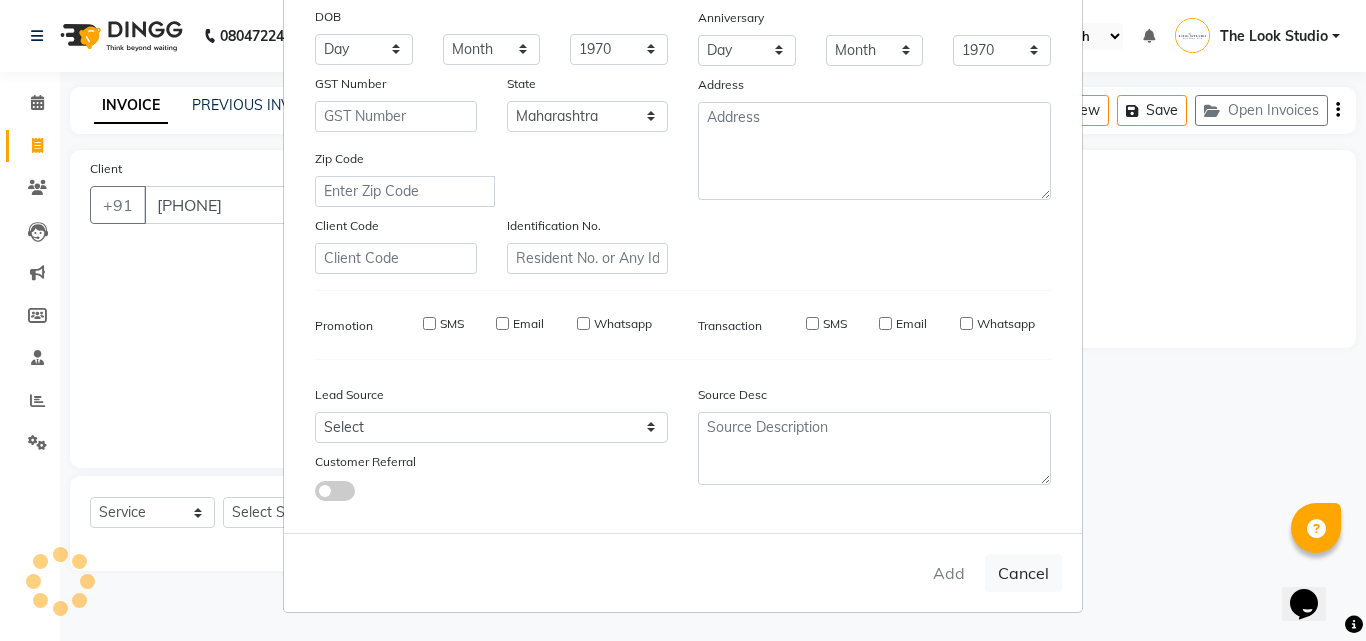select 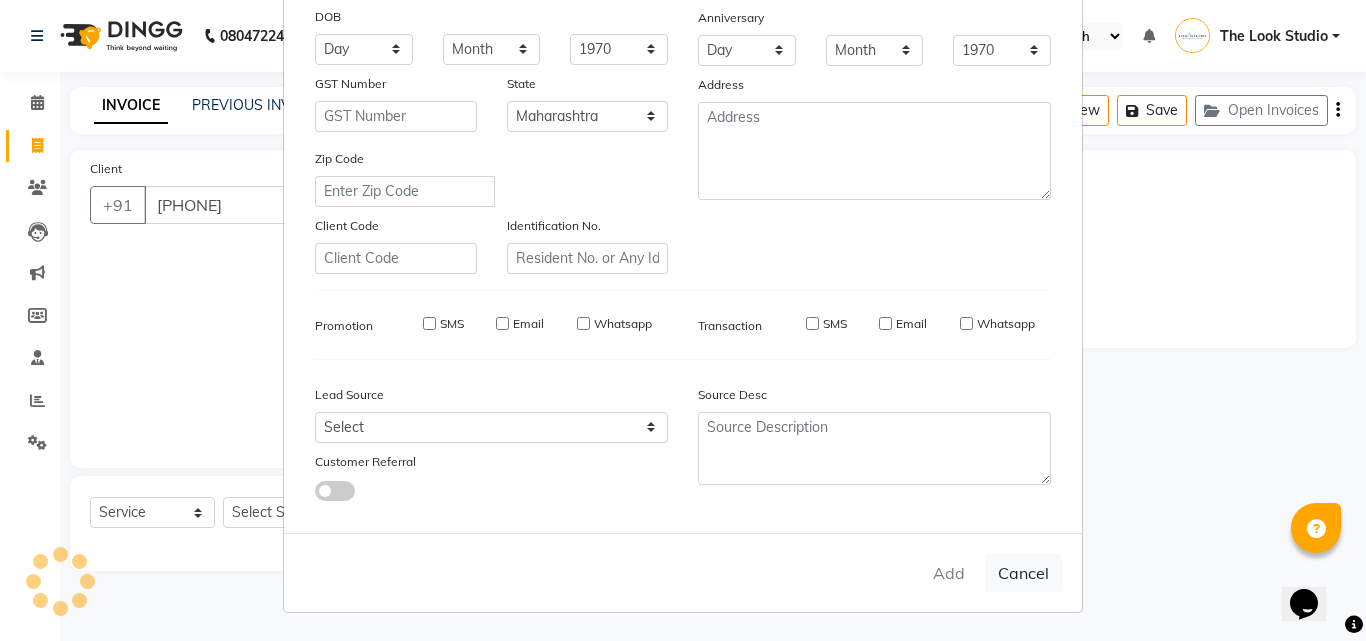 select 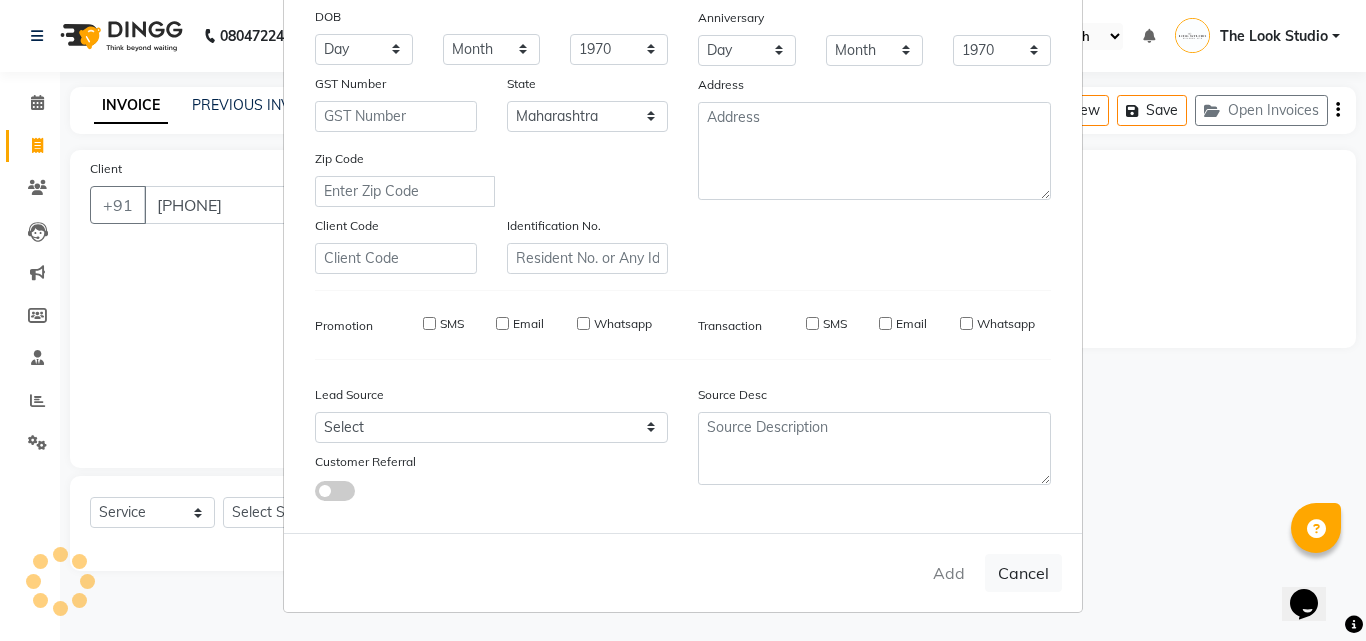 checkbox on "false" 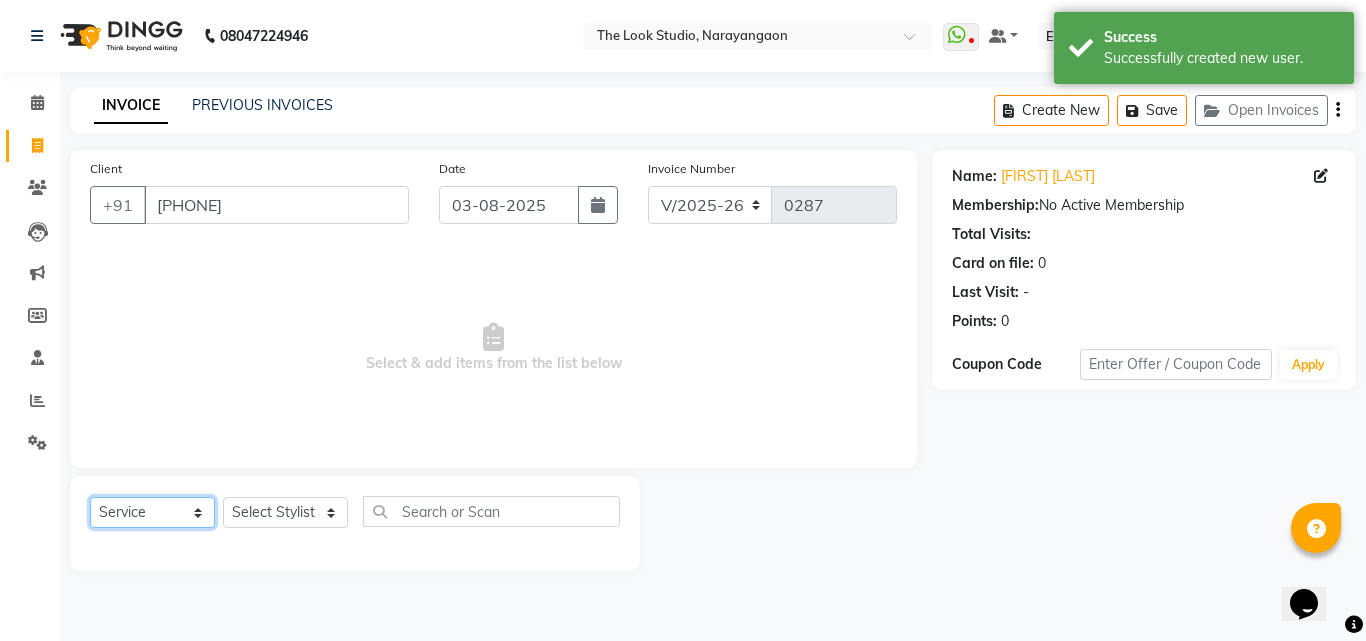 click on "Select  Service  Product  Membership  Package Voucher Prepaid Gift Card" 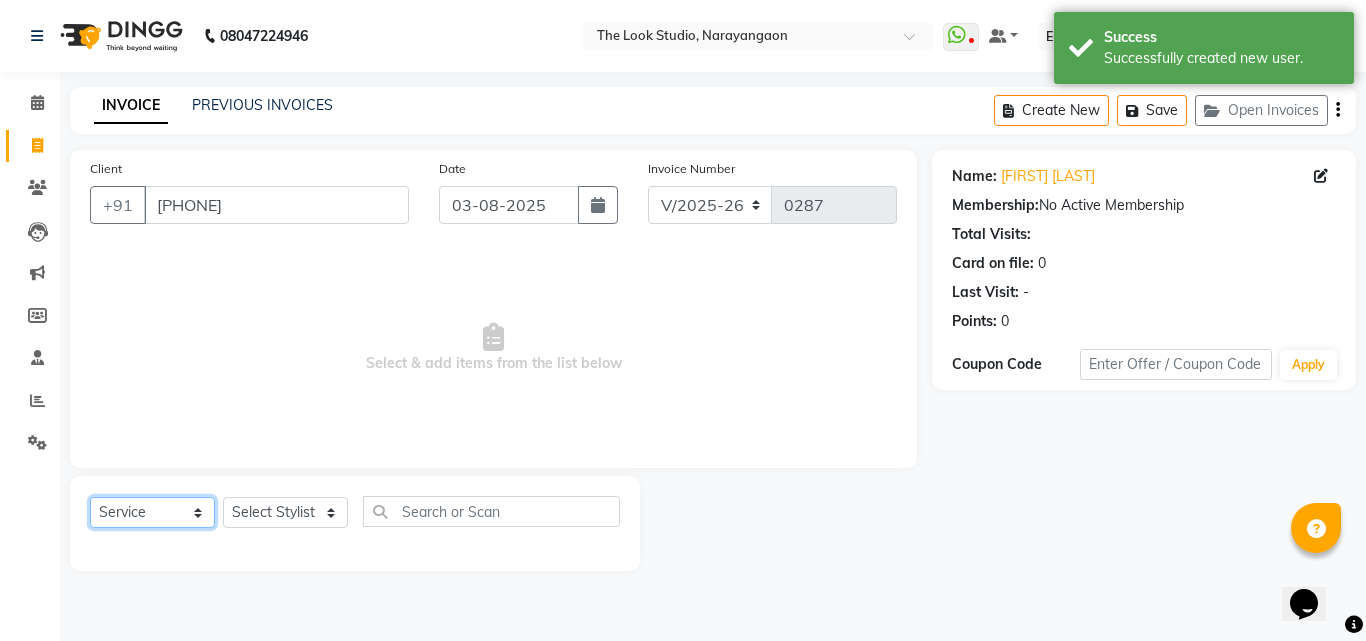 click on "Select  Service  Product  Membership  Package Voucher Prepaid Gift Card" 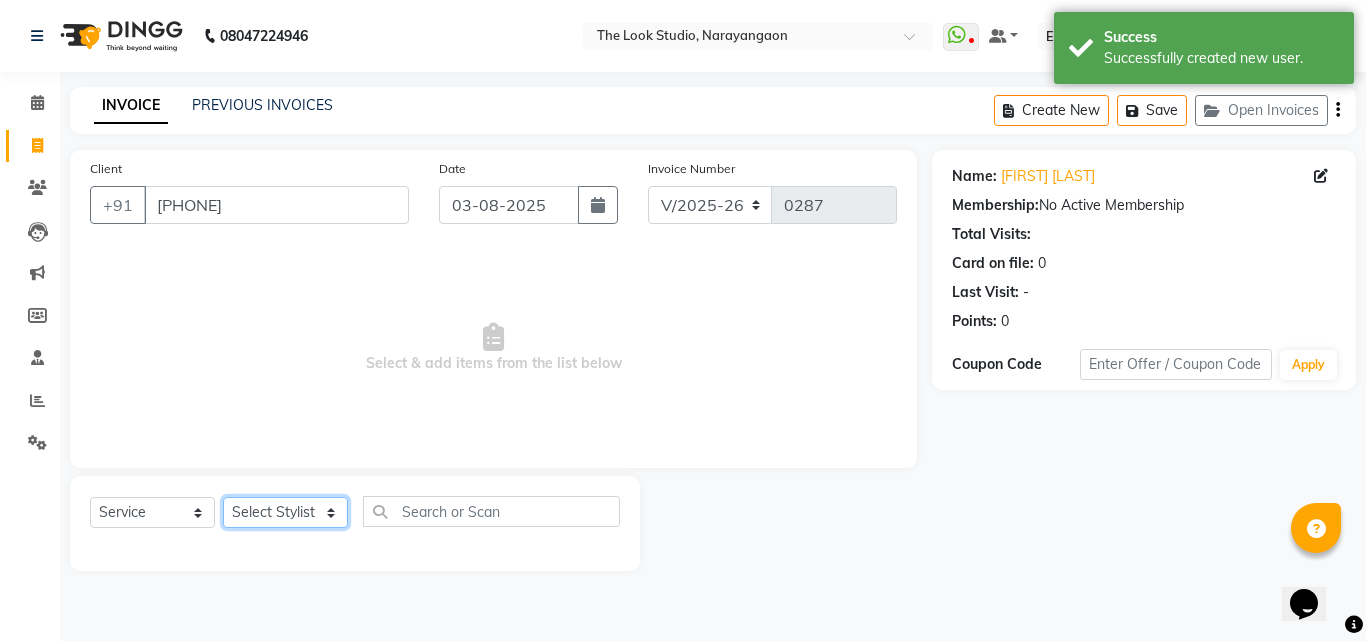 click on "Select Stylist Sanjivni The Look Studio" 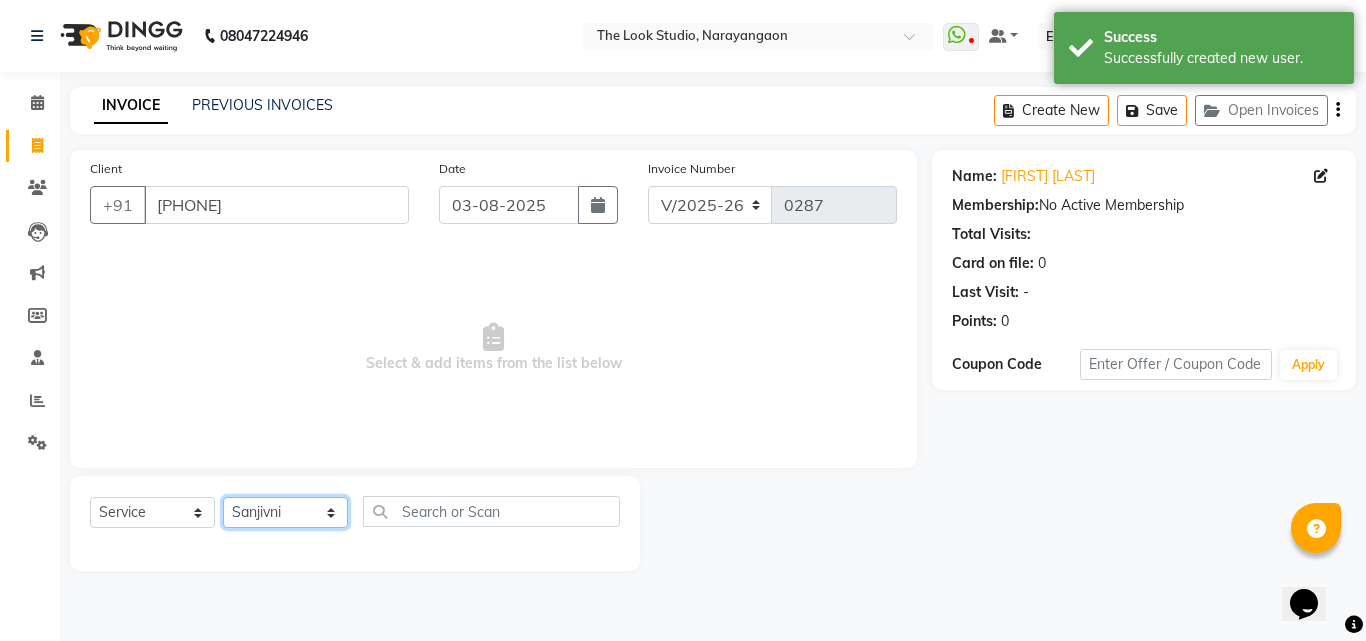 click on "Select Stylist Sanjivni The Look Studio" 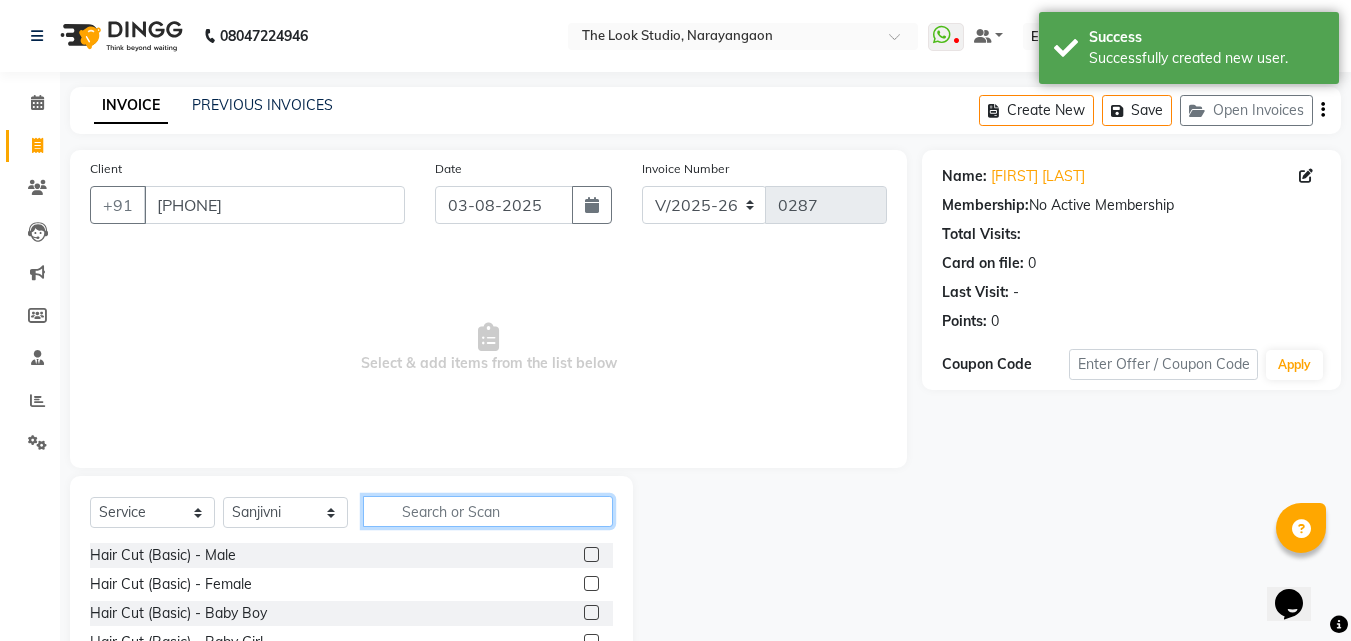 click 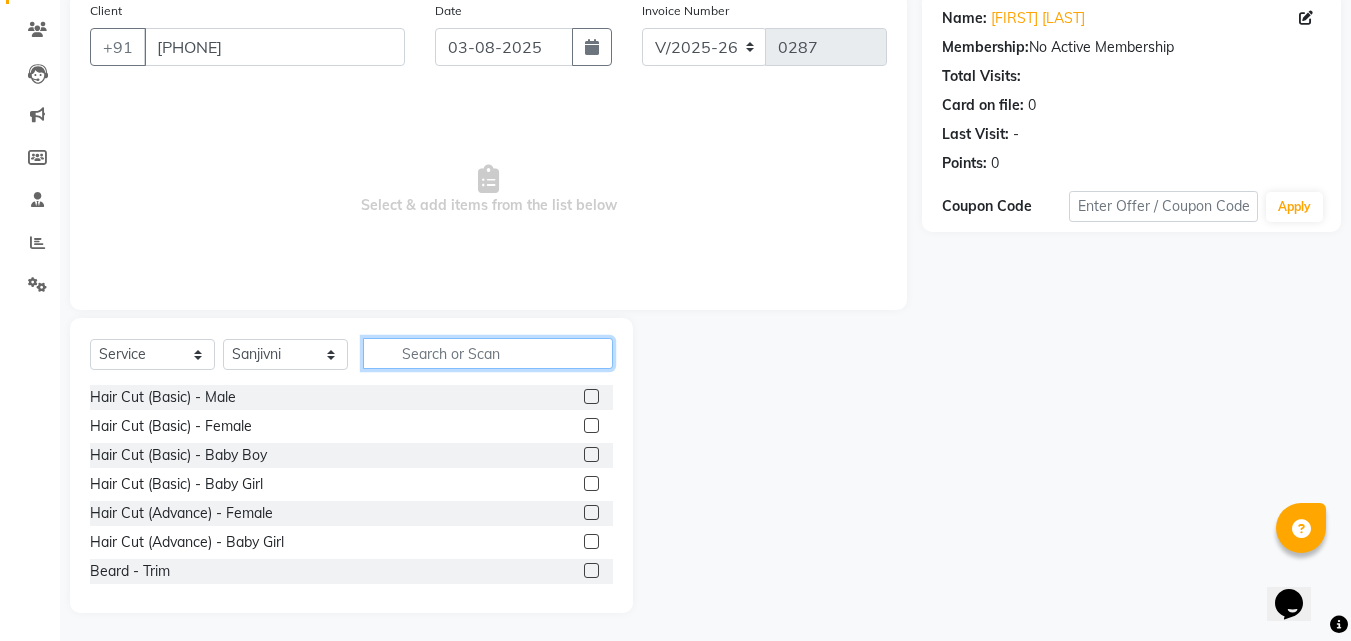 scroll, scrollTop: 160, scrollLeft: 0, axis: vertical 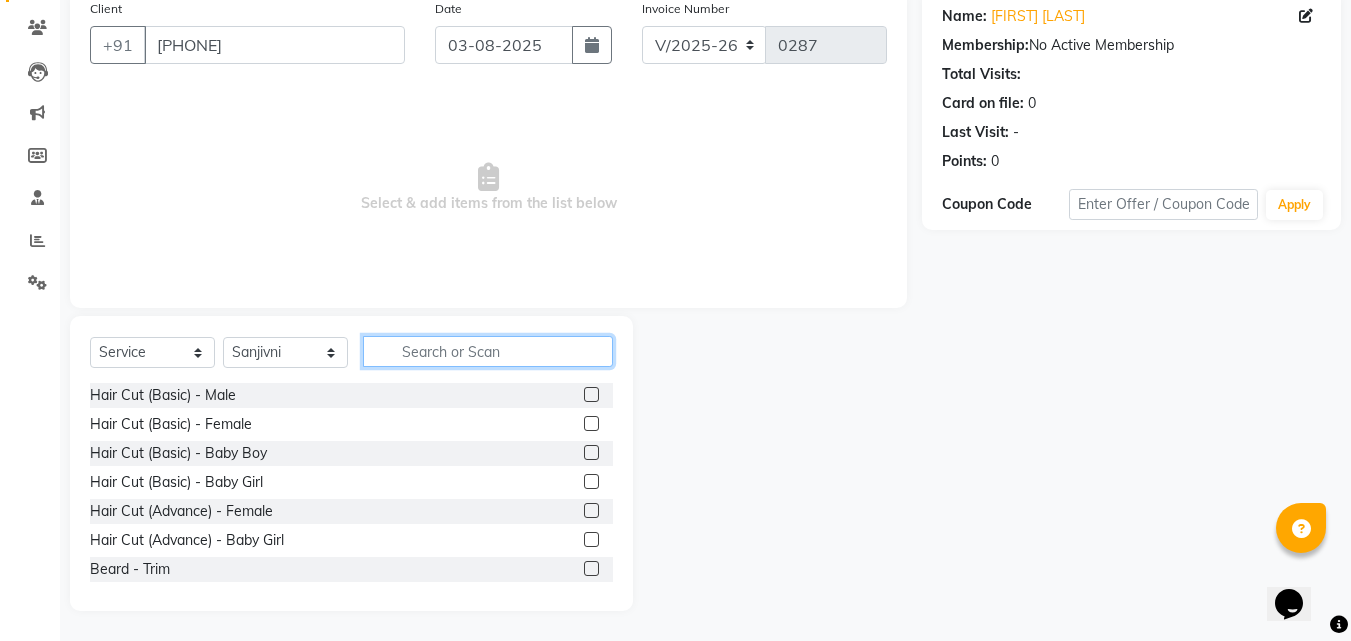 click 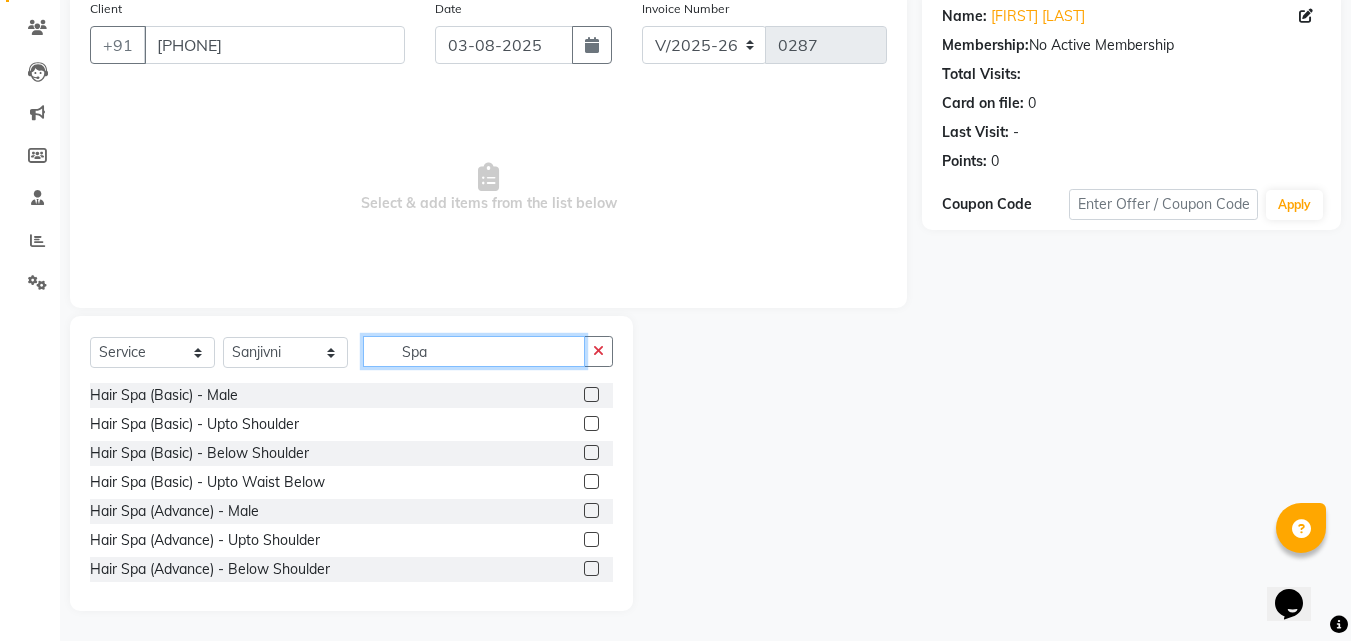 type on "Spa" 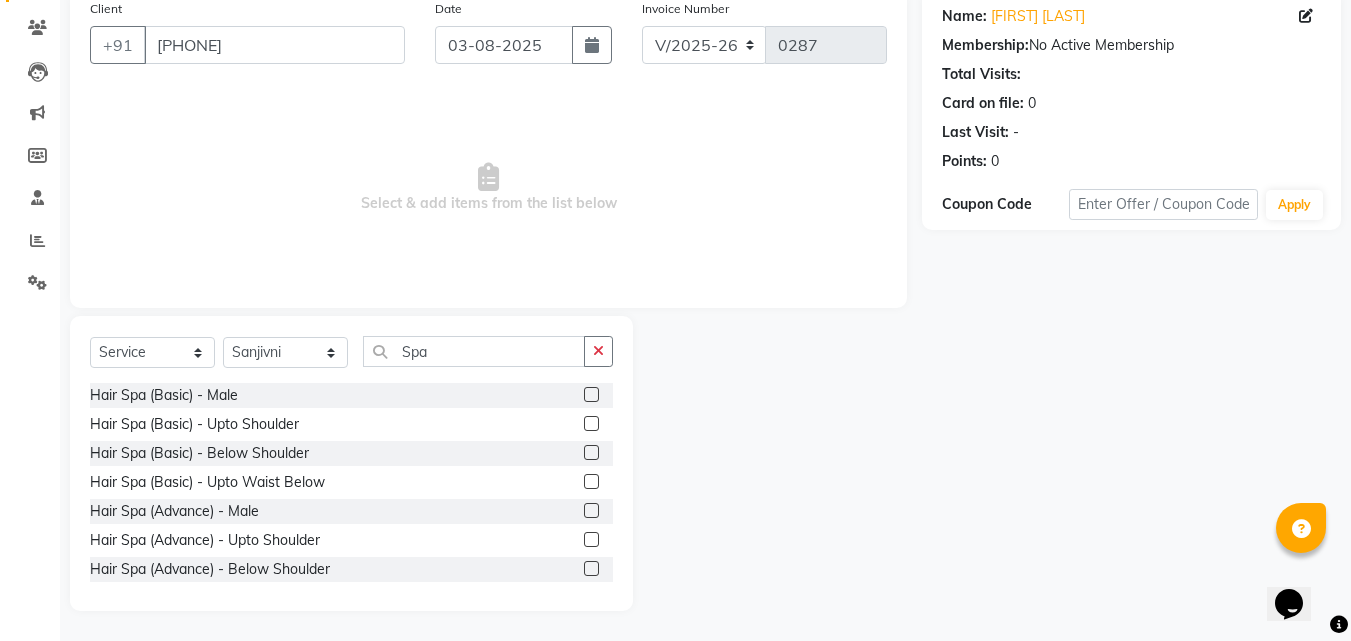 click 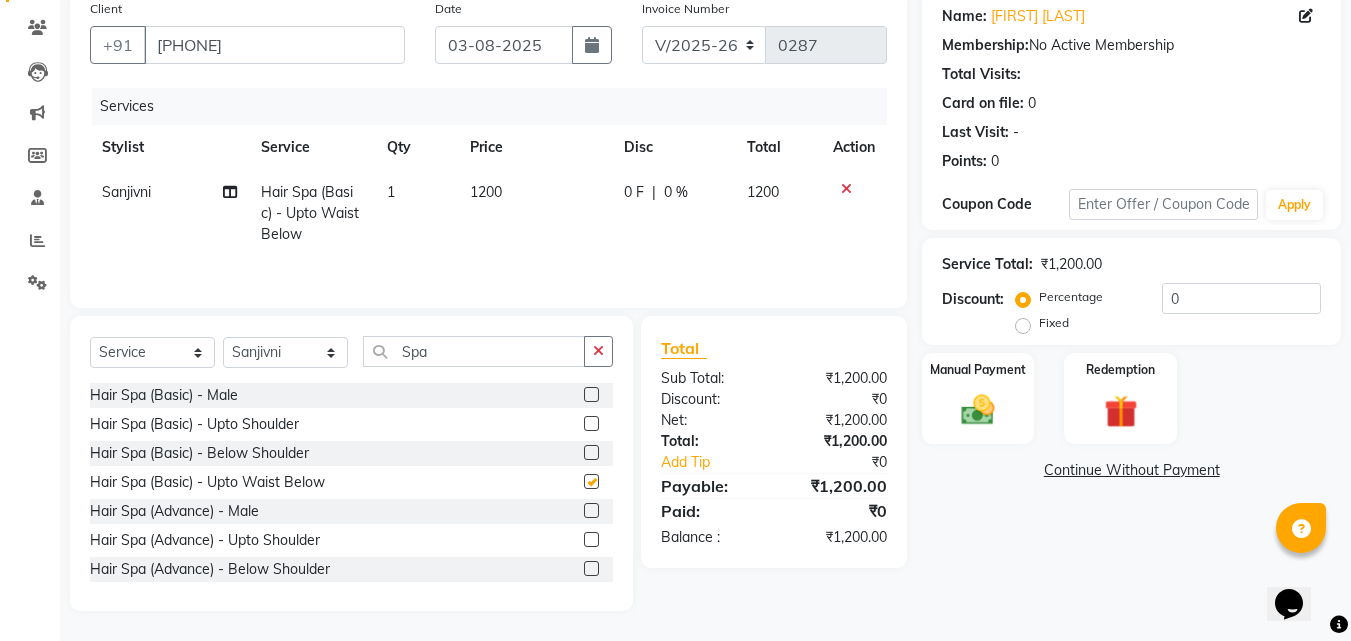 checkbox on "false" 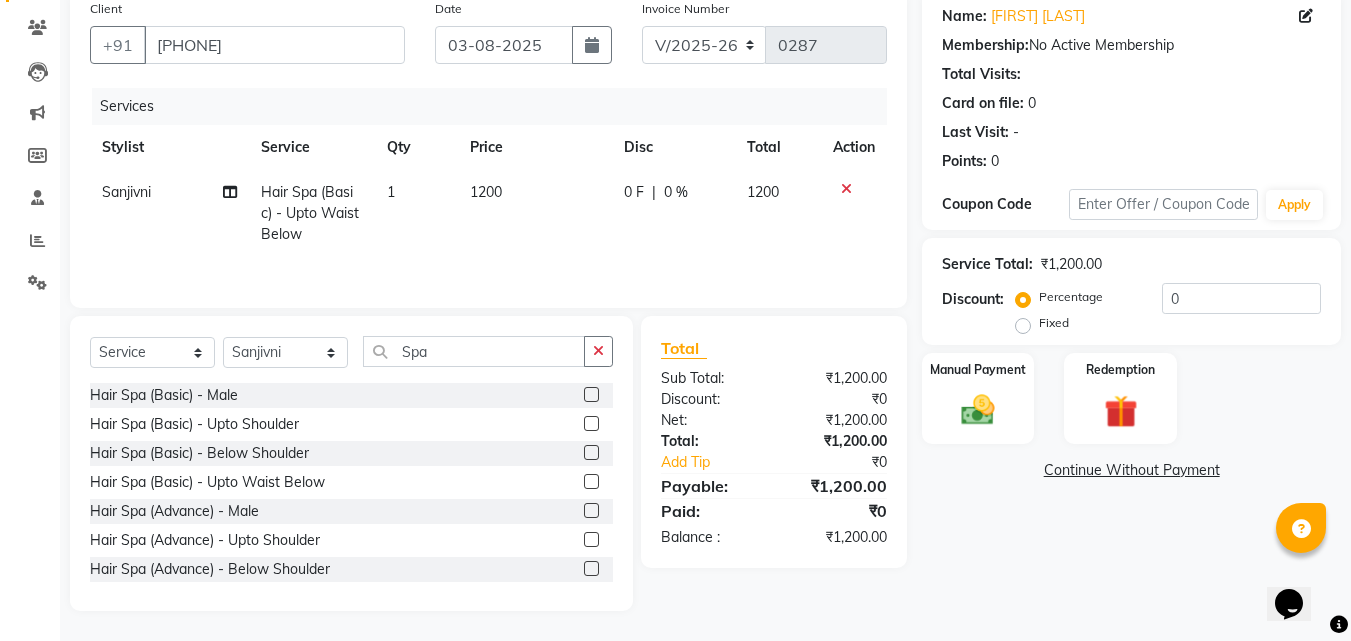 click on "1200" 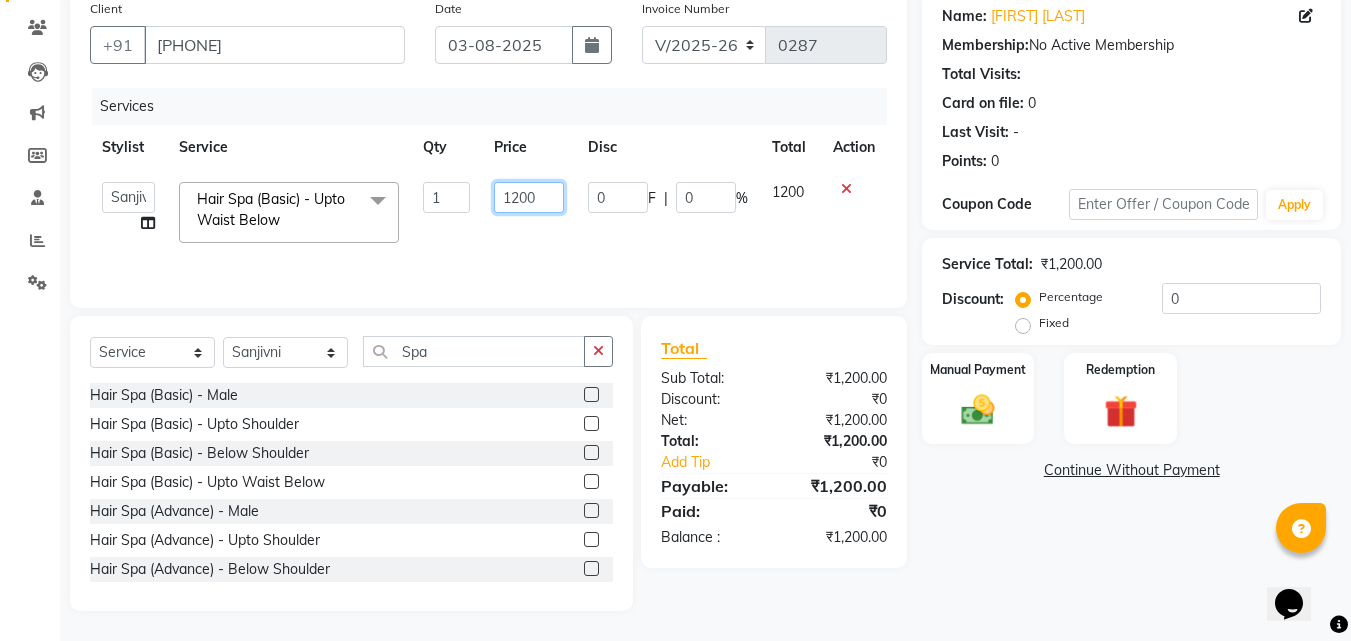 click on "1200" 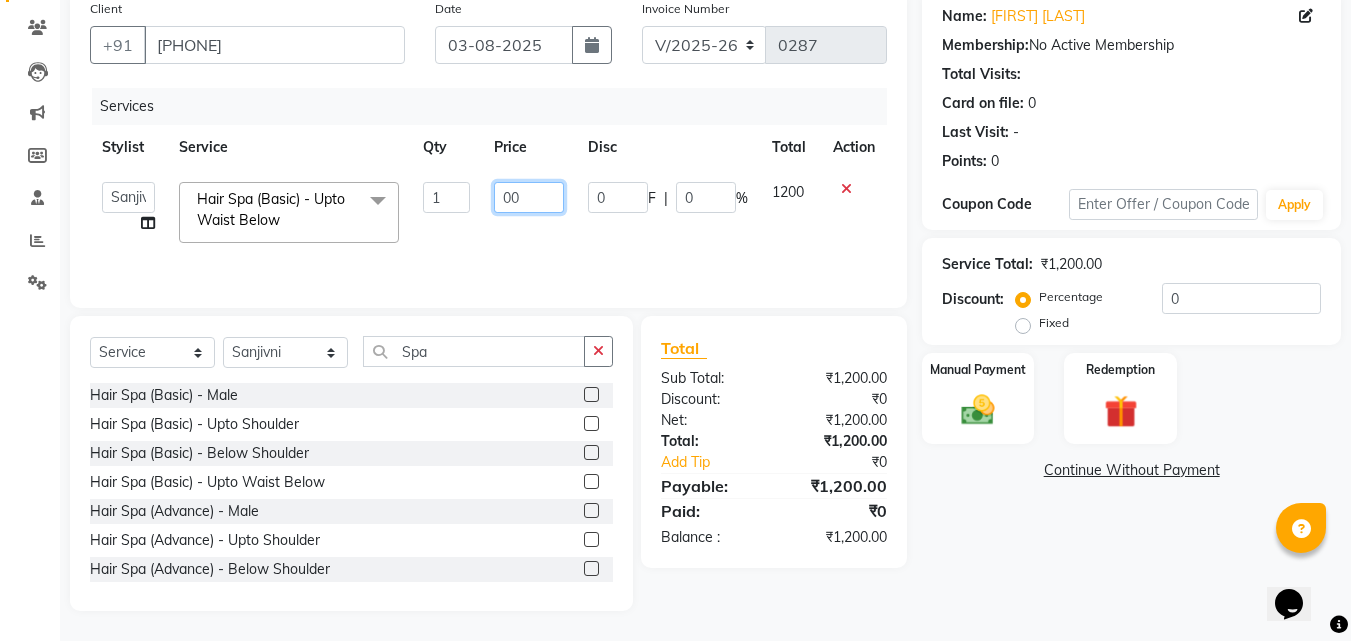 type on "900" 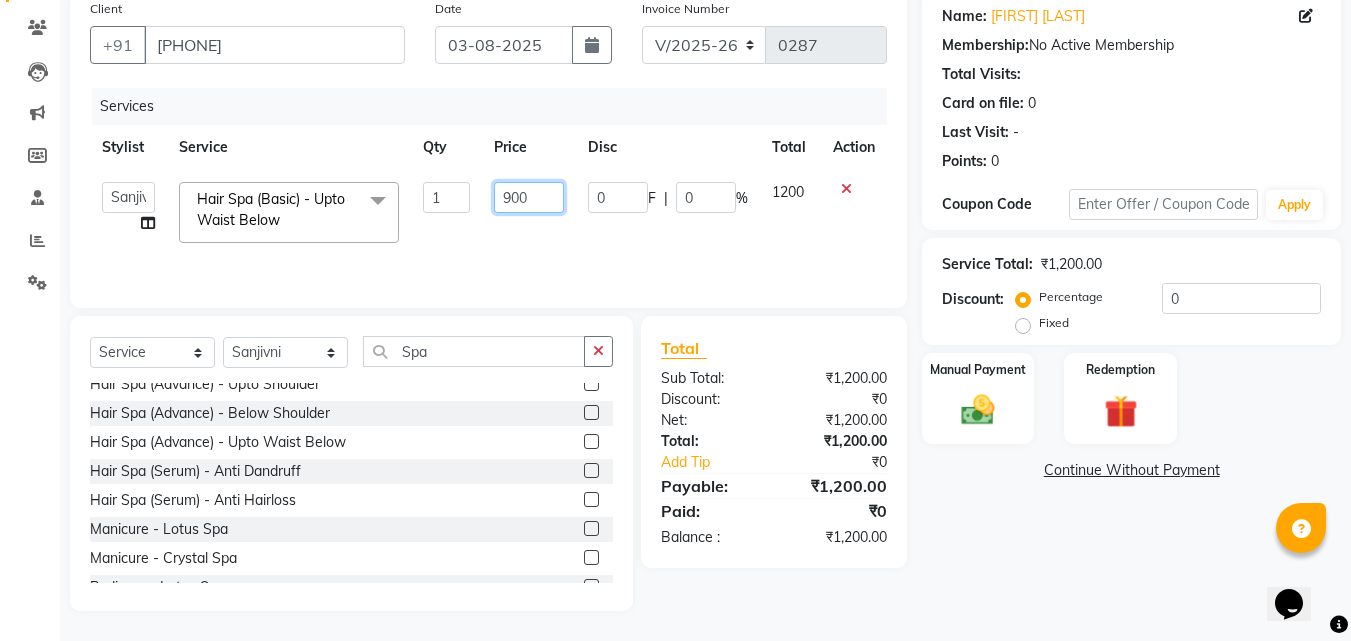 scroll, scrollTop: 200, scrollLeft: 0, axis: vertical 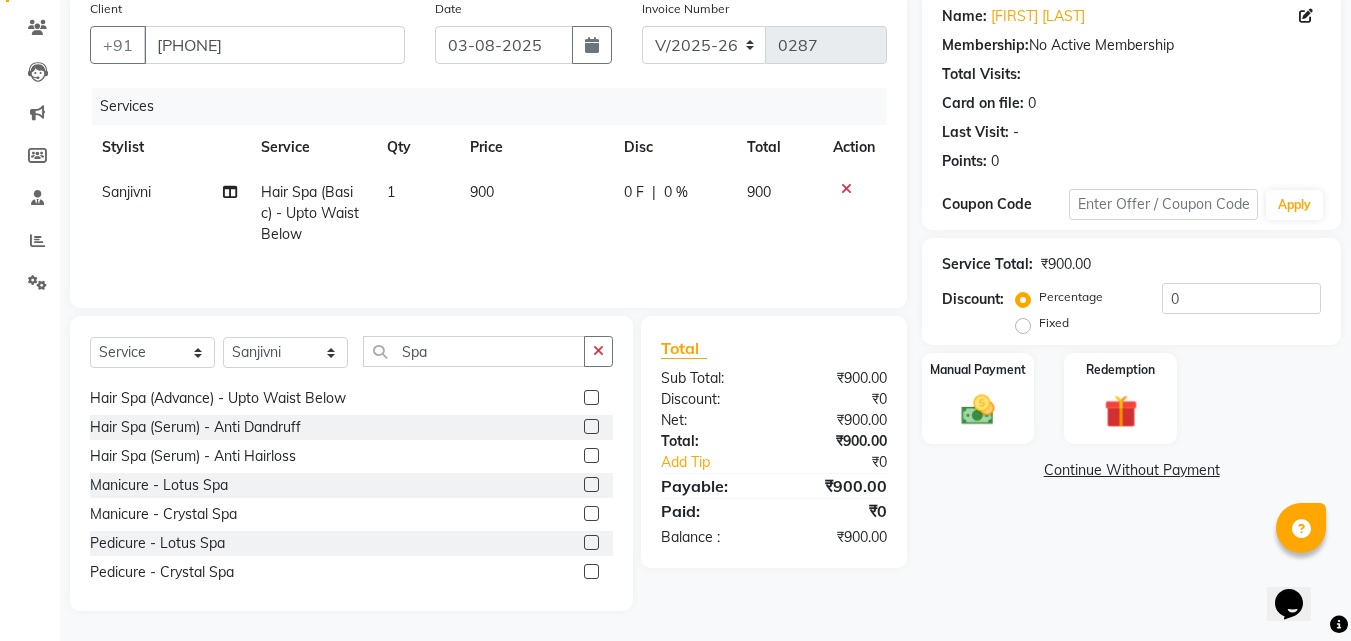 click 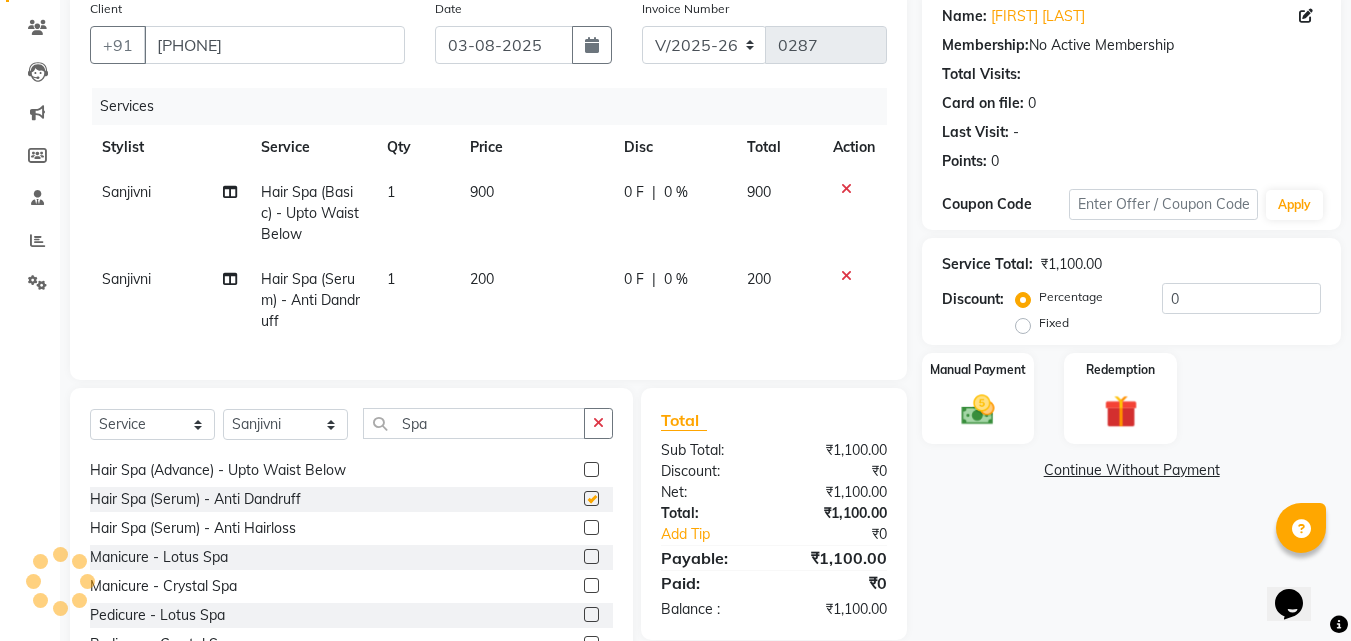 checkbox on "false" 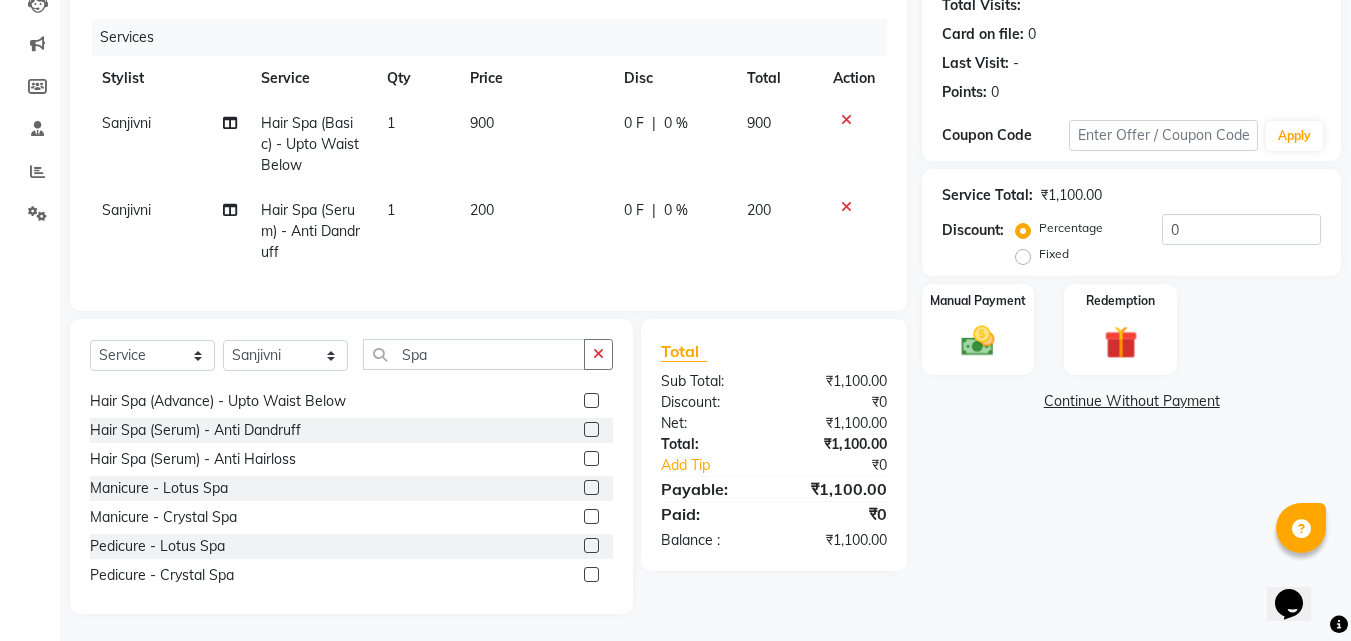 scroll, scrollTop: 247, scrollLeft: 0, axis: vertical 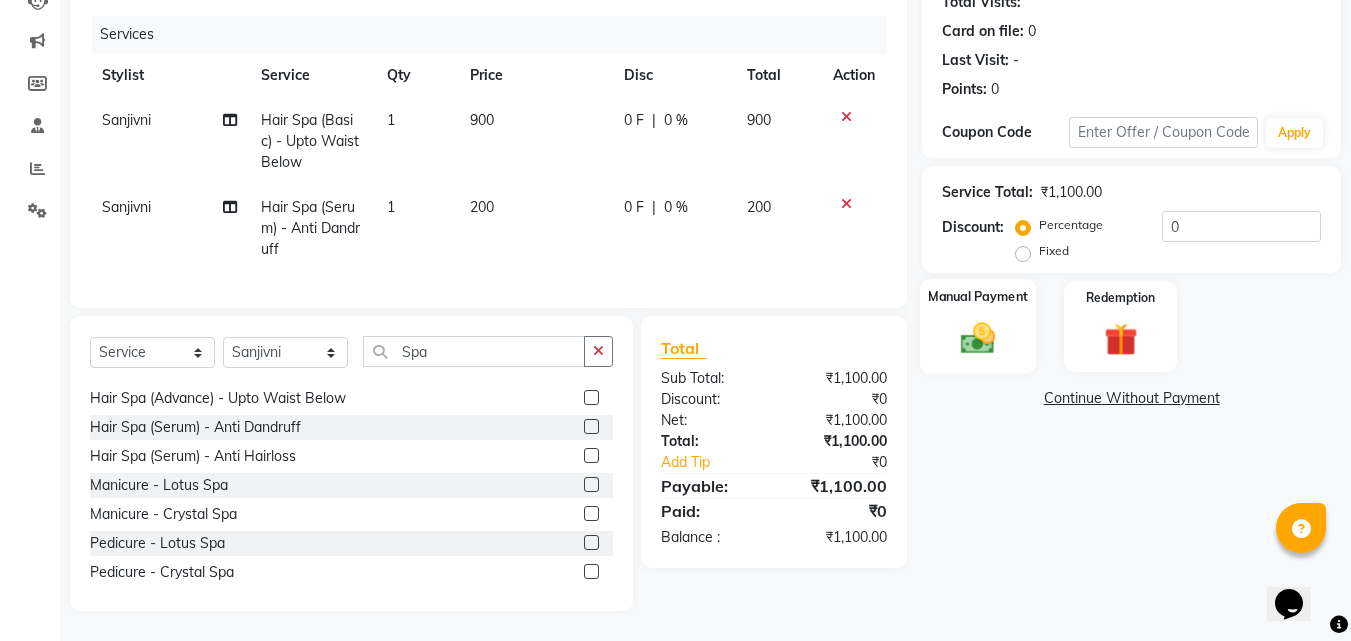 click on "Manual Payment" 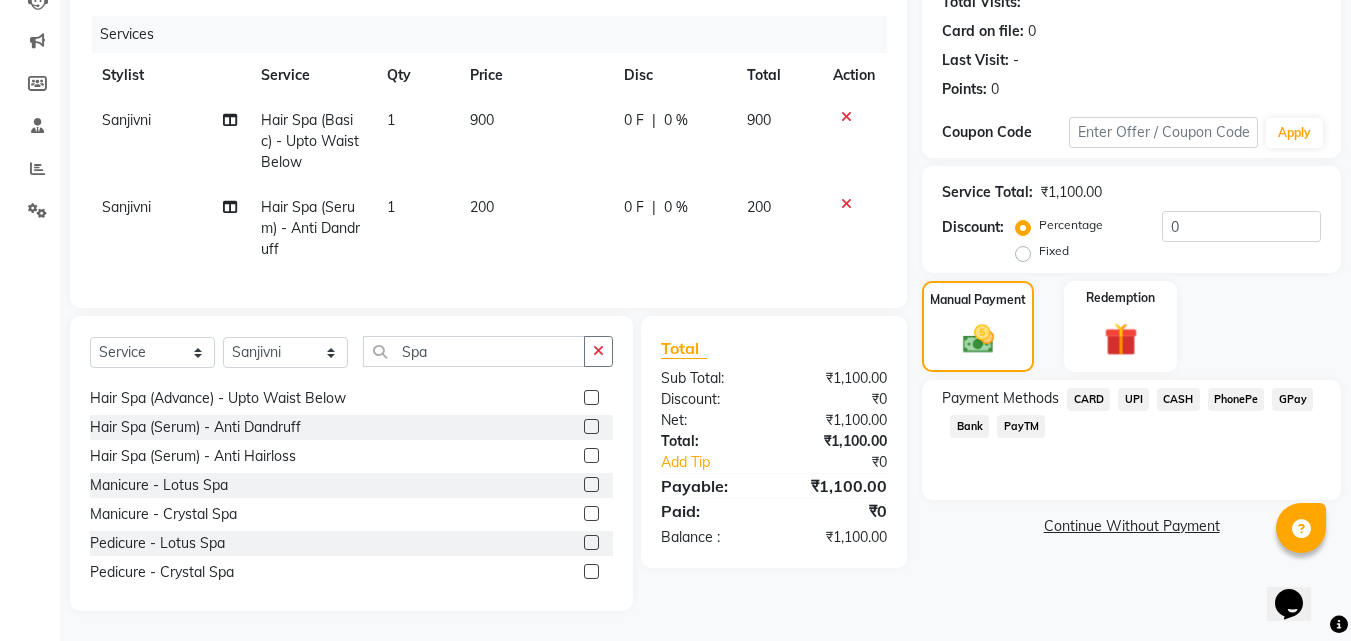 click on "PhonePe" 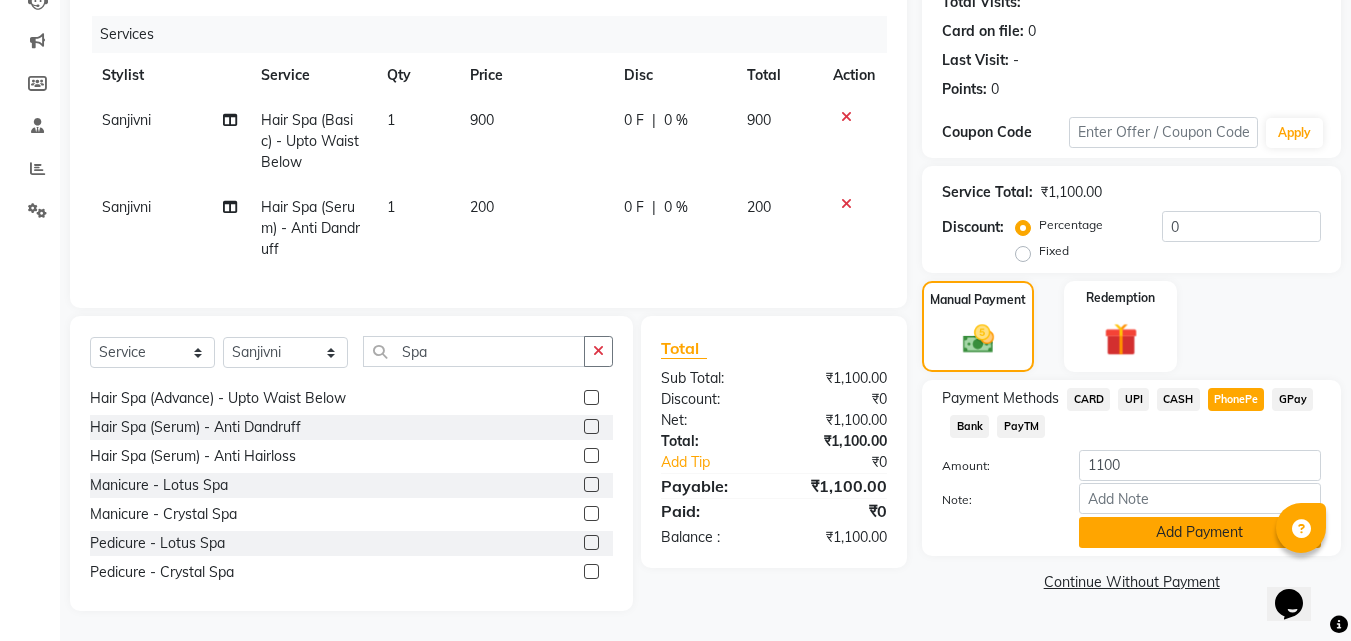 click on "Add Payment" 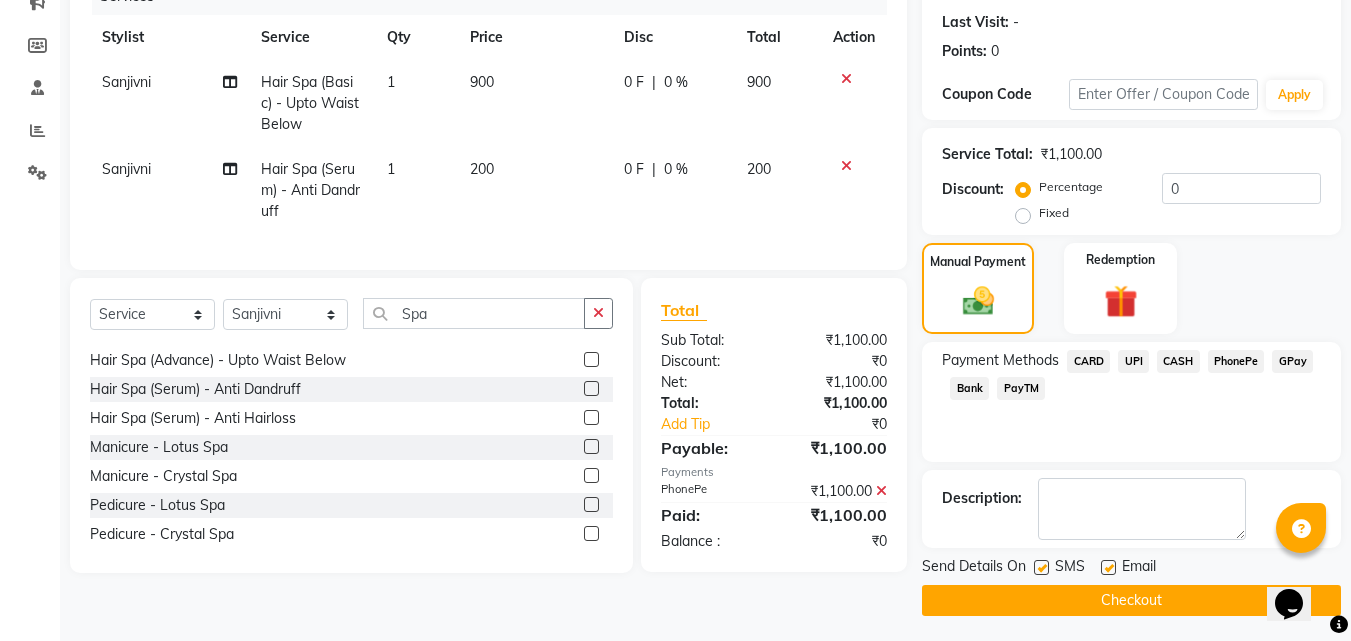 scroll, scrollTop: 275, scrollLeft: 0, axis: vertical 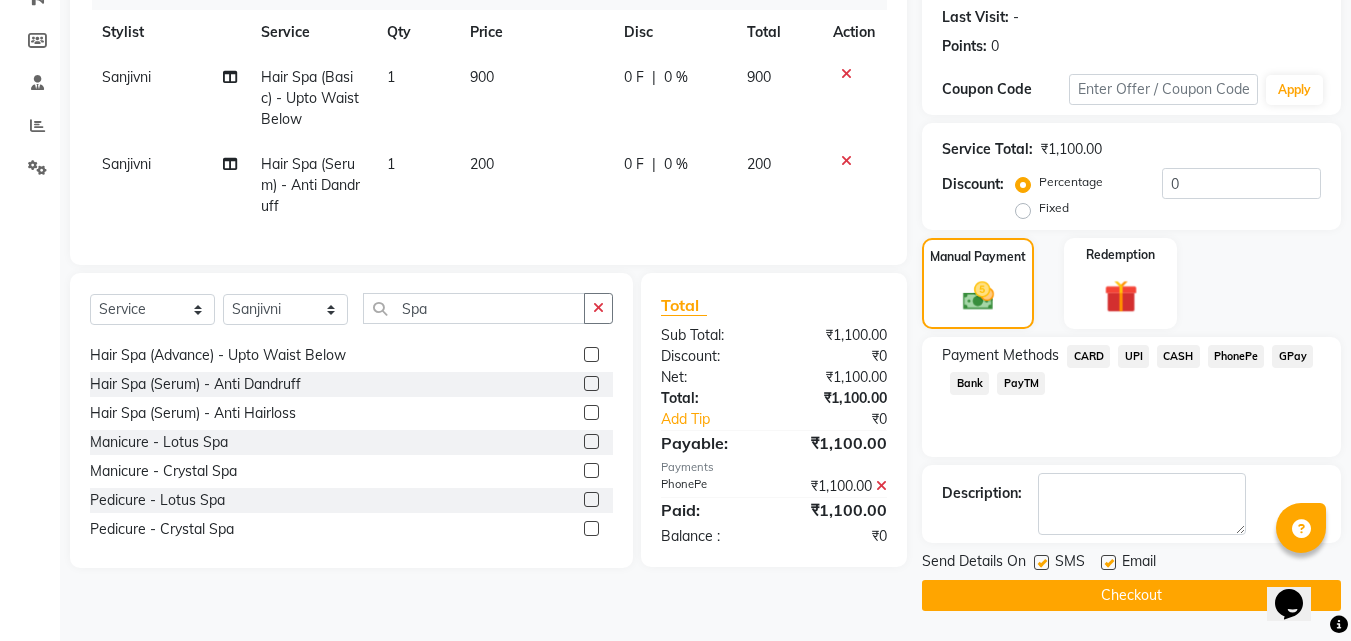 click on "Checkout" 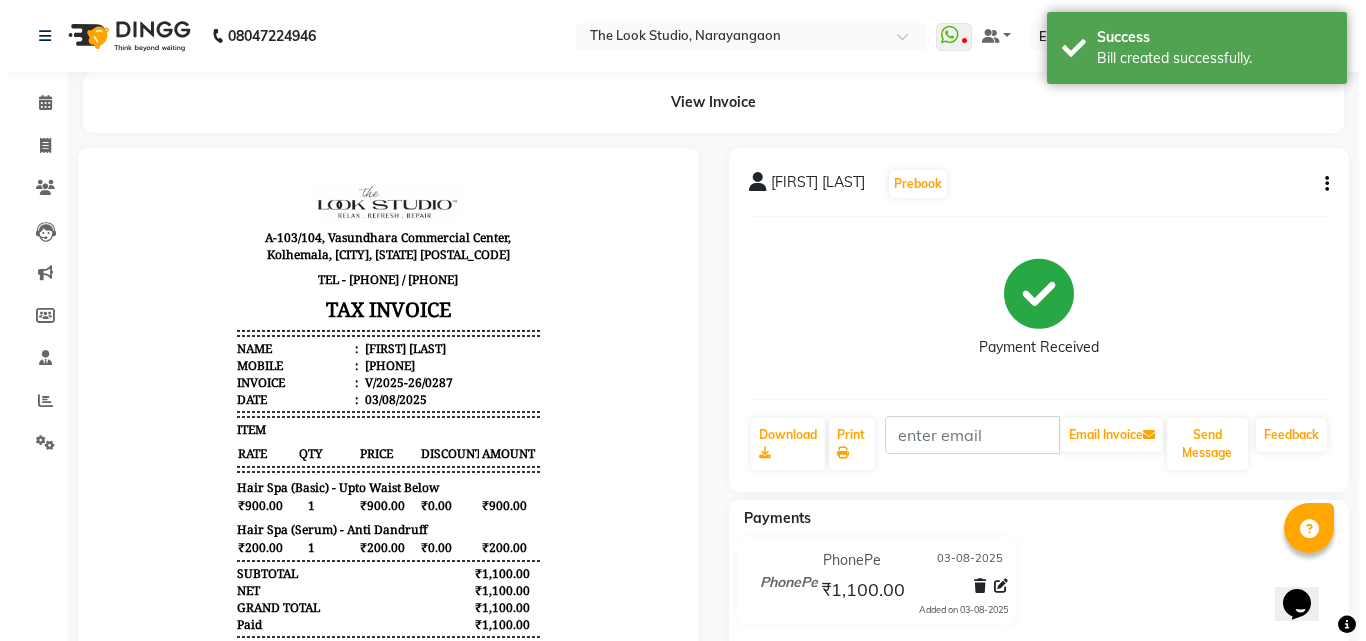 scroll, scrollTop: 16, scrollLeft: 0, axis: vertical 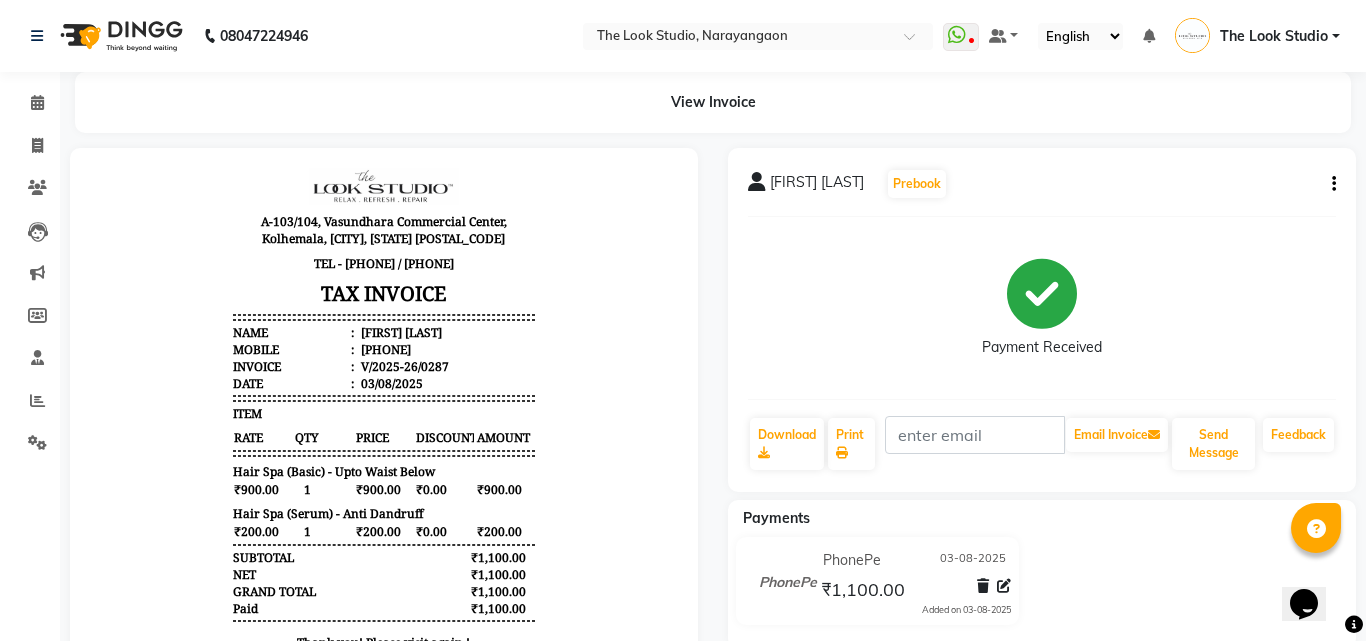 select on "867" 